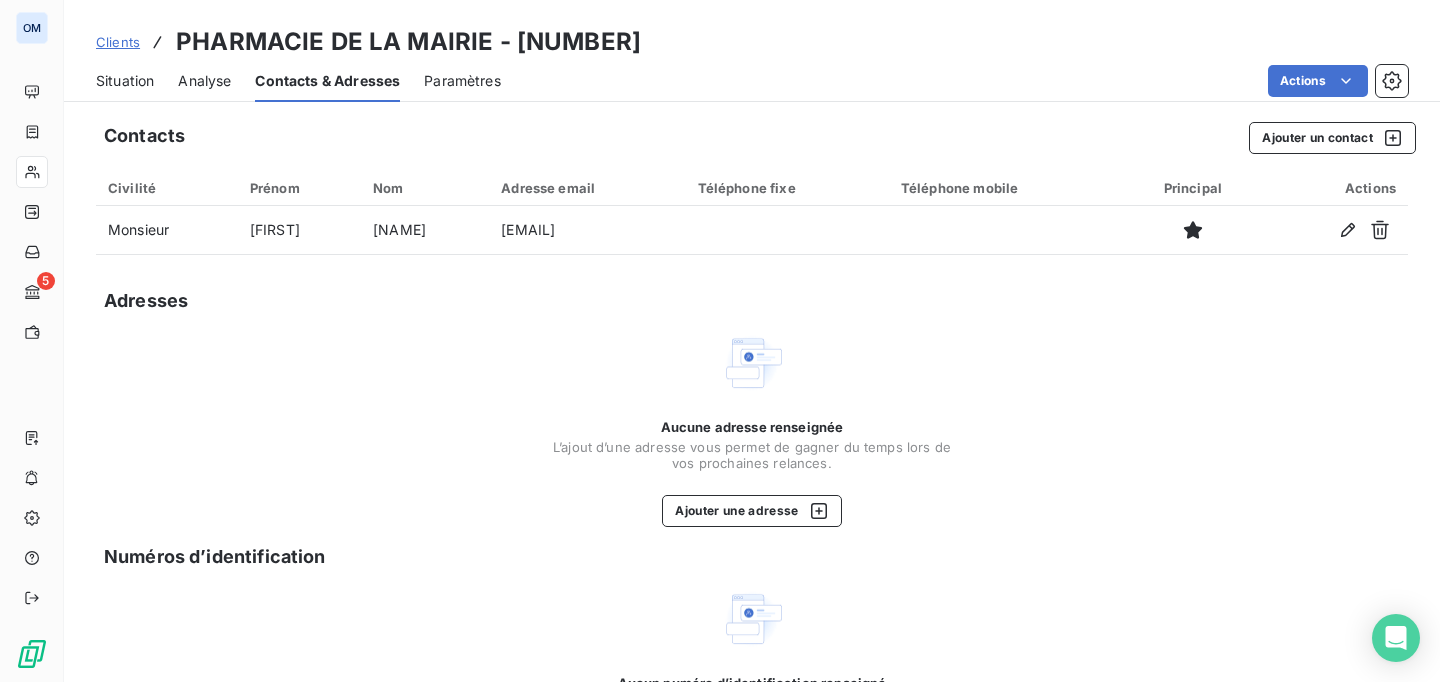 scroll, scrollTop: 0, scrollLeft: 0, axis: both 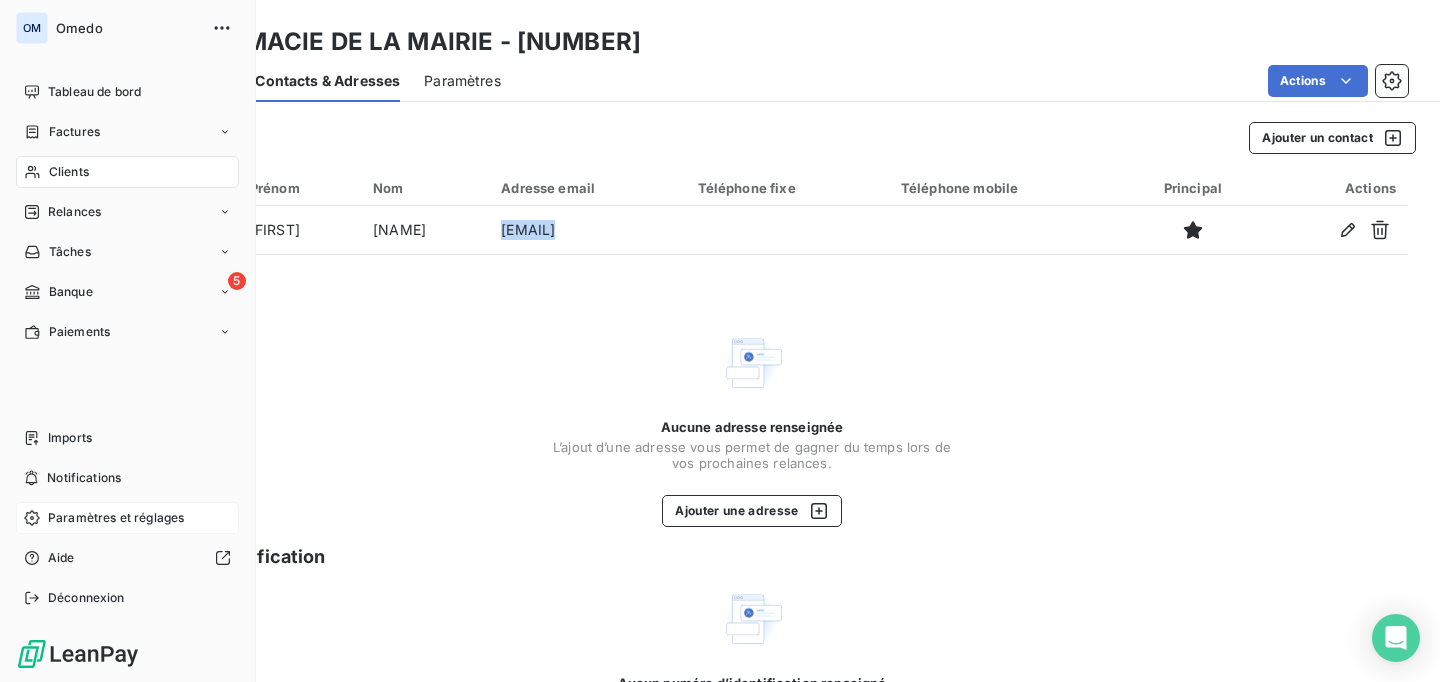 click on "Paramètres et réglages" at bounding box center [116, 518] 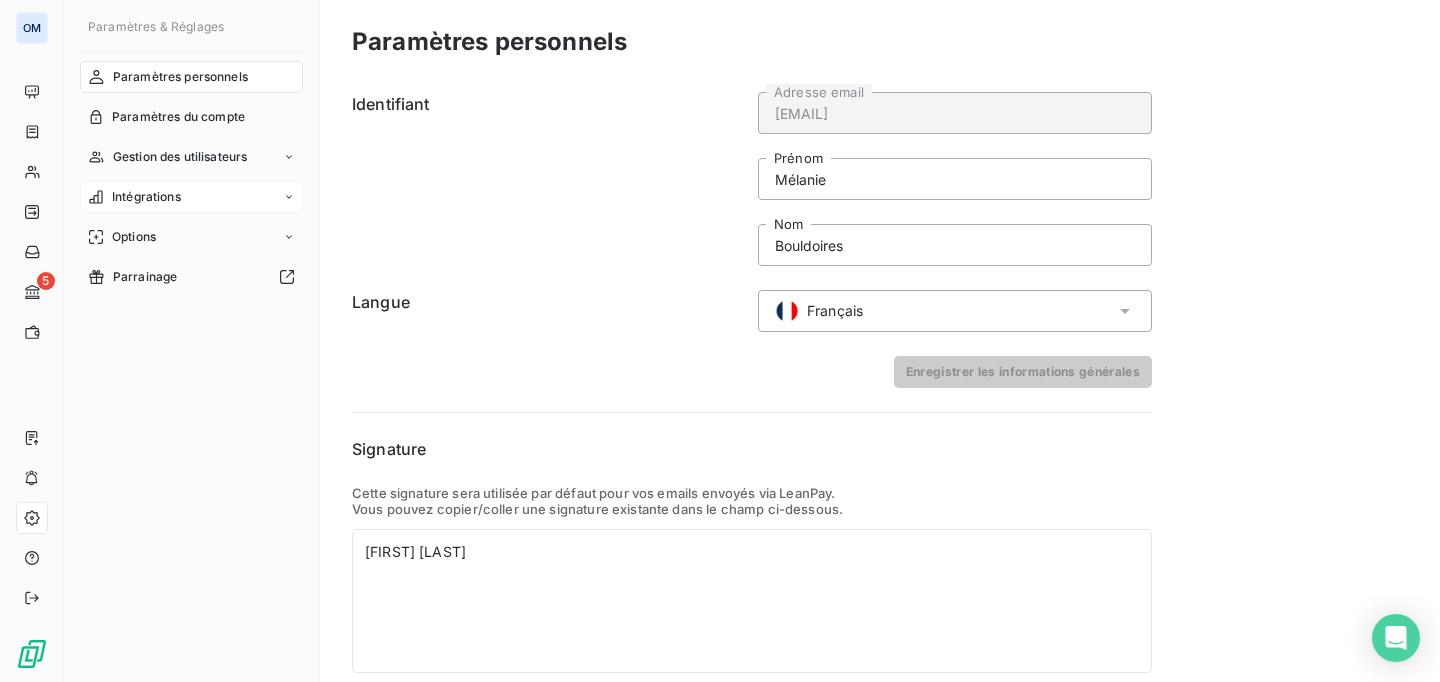 click on "Intégrations" at bounding box center [191, 197] 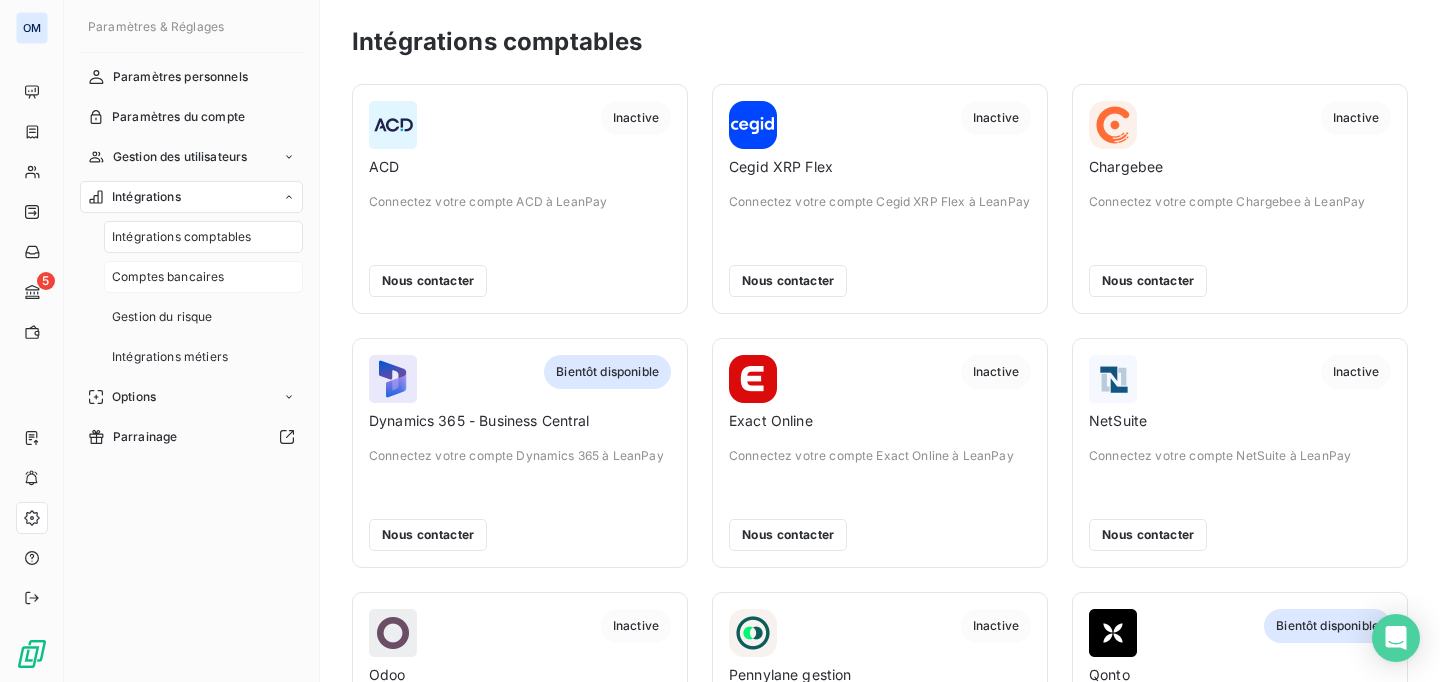click on "Comptes bancaires" at bounding box center [168, 277] 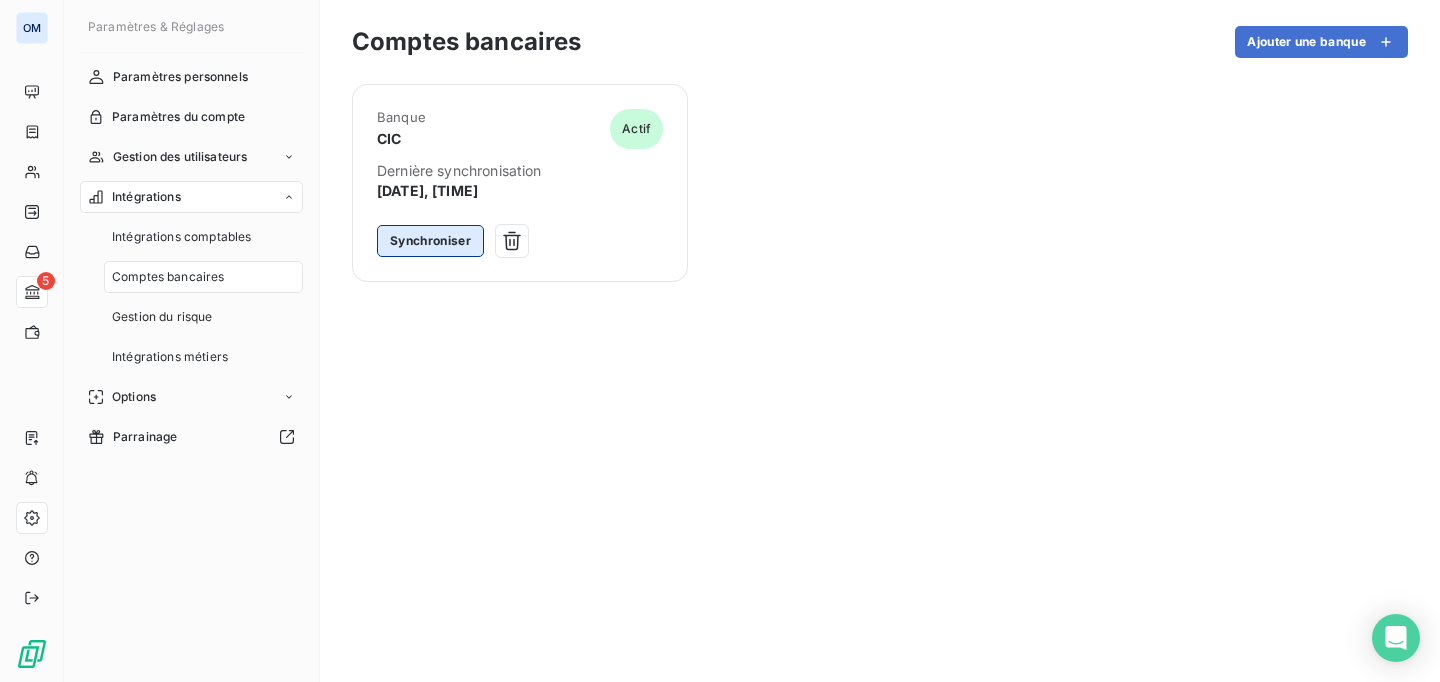 click on "Synchroniser" at bounding box center (430, 241) 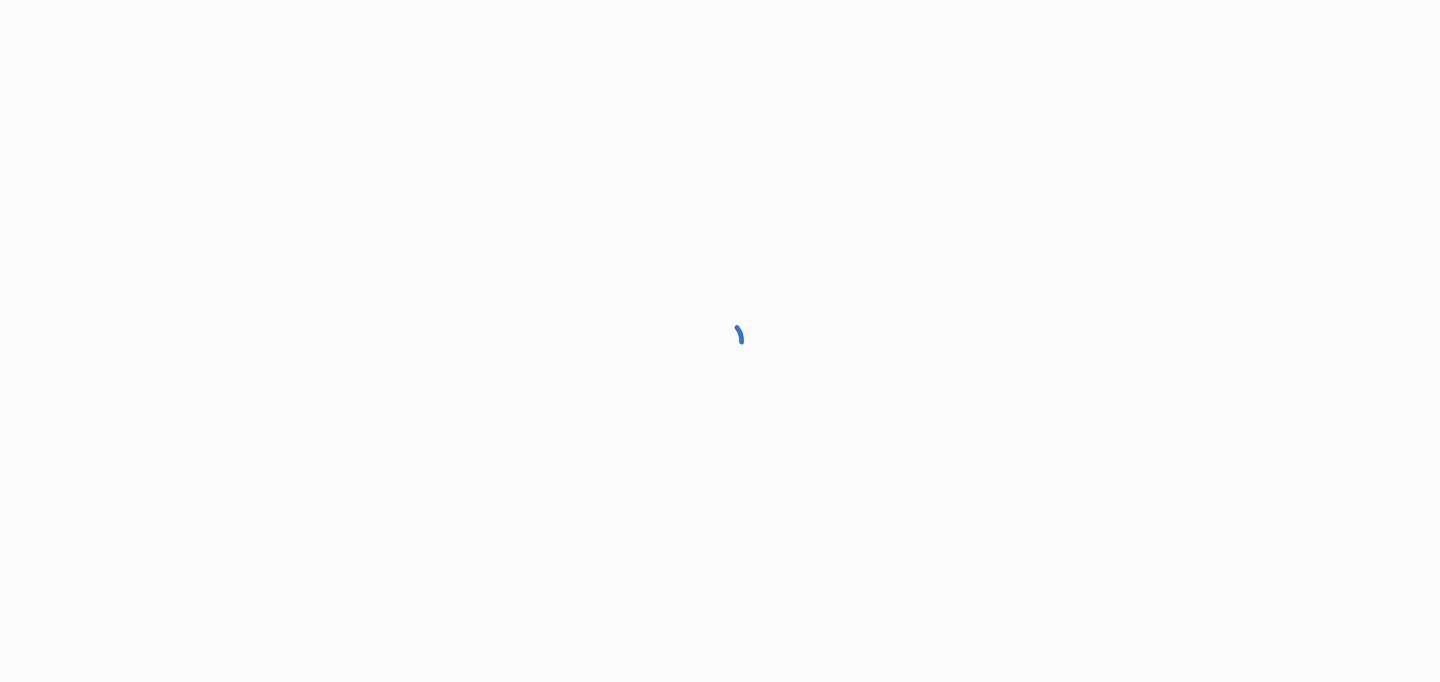 scroll, scrollTop: 0, scrollLeft: 0, axis: both 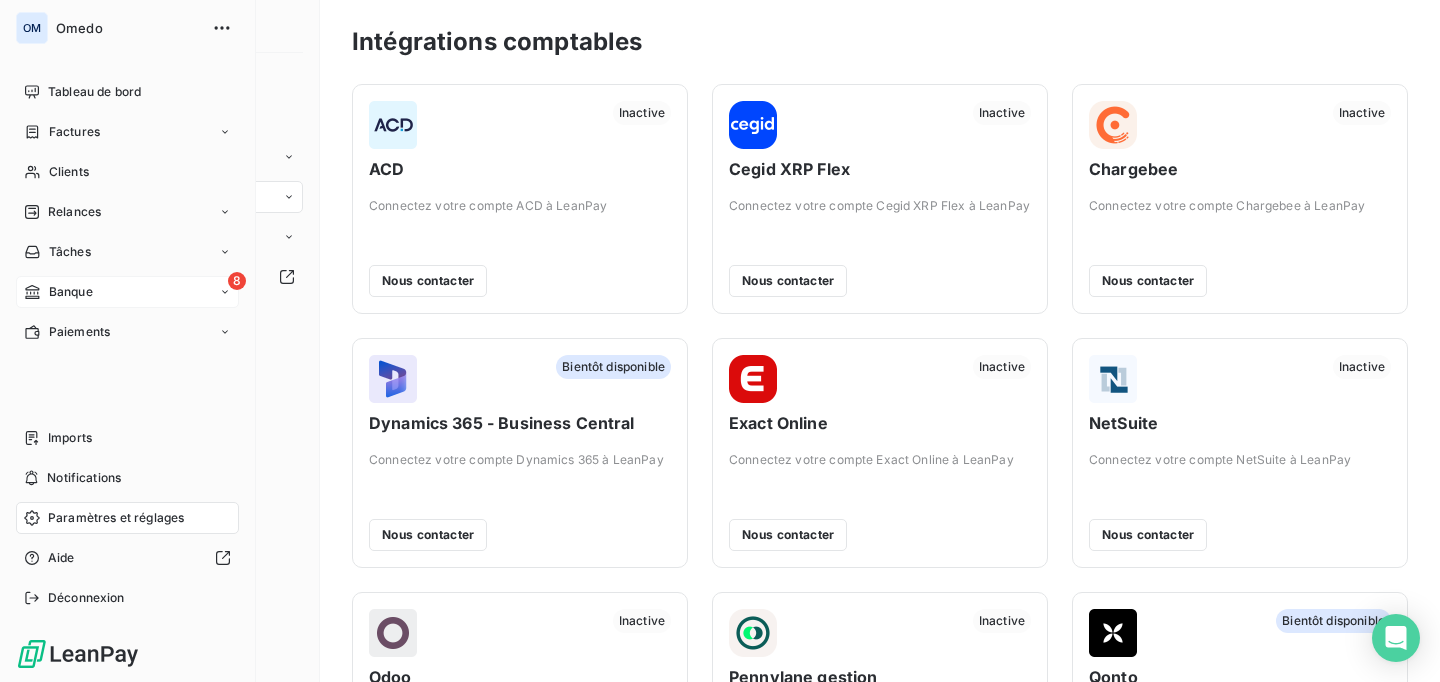click on "Banque" at bounding box center [71, 292] 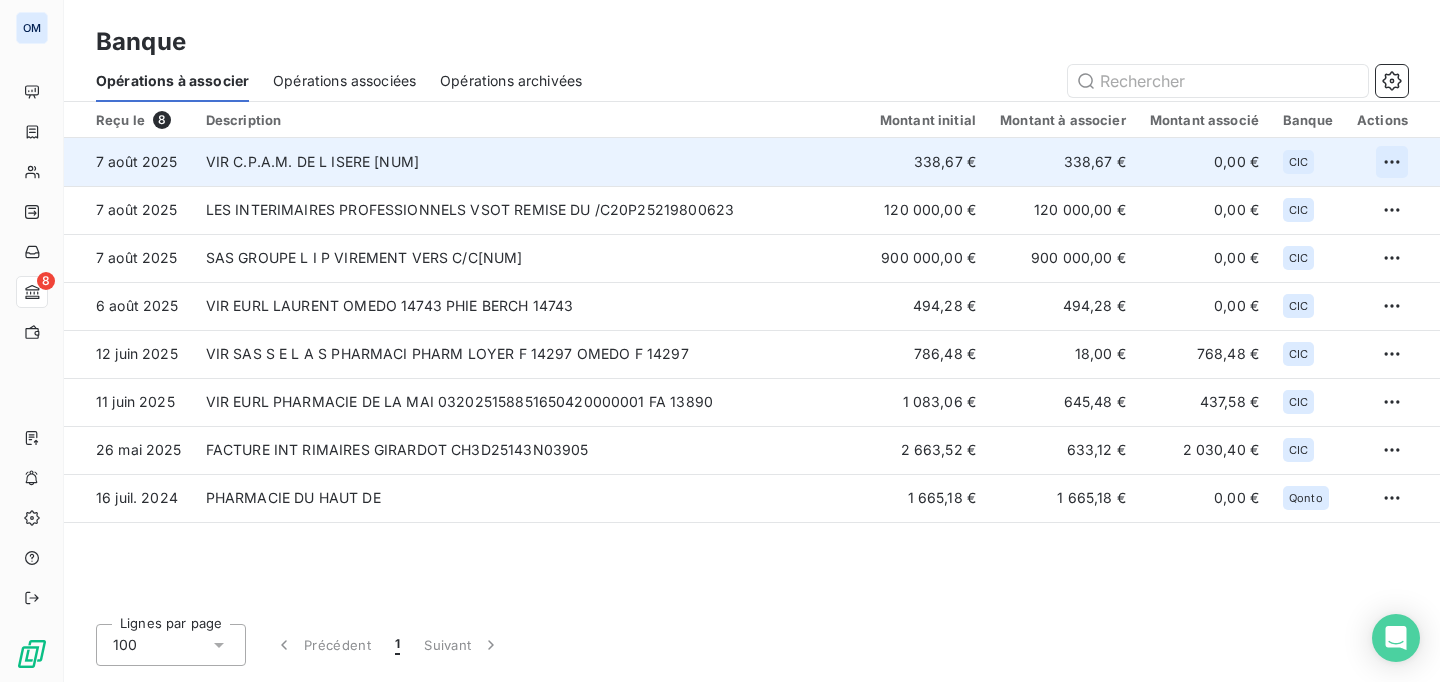 click on "OM 8 Banque Opérations à associer Opérations associées Opérations archivées Reçu le 8 Description Montant initial Montant à associer Montant associé Banque Actions 7 août 2025 VIR C.P.A.M. DE L ISERE [ACCOUNT_NUMBER] [AMOUNT] € [AMOUNT] € 0,00 € CIC 7 août 2025 LES INTERIMAIRES PROFESSIONNELS VSOT REMISE DU /C20P25219800623 [AMOUNT] € [AMOUNT] € 0,00 € CIC 7 août 2025 SAS GROUPE L I P VIREMENT VERS C/C20P25219800638 [AMOUNT] € [AMOUNT] € 0,00 € CIC 6 août 2025 VIR EURL LAURENT OMEDO [ACCOUNT_NUMBER] PHIE BERCH [ACCOUNT_NUMBER] [AMOUNT] € [AMOUNT] € 0,00 € CIC 12 juin 2025 VIR SAS S E L A S PHARMACI PHARM LOYER F [ACCOUNT_NUMBER] OMEDO F [ACCOUNT_NUMBER] [AMOUNT] € [AMOUNT] € [AMOUNT] € CIC 11 juin 2025 VIR EURL PHARMACIE DE LA MAI [ACCOUNT_NUMBER] FA 13890 [AMOUNT] € [AMOUNT] € [AMOUNT] € CIC 26 mai 2025 FACTURE INT RIMAIRES GIRARDOT CH3D25143N03905 [AMOUNT] € [AMOUNT] € [AMOUNT] € CIC 16 juil. 2024 PHARMACIE DU HAUT DE [AMOUNT] € 0,00 €" at bounding box center [720, 341] 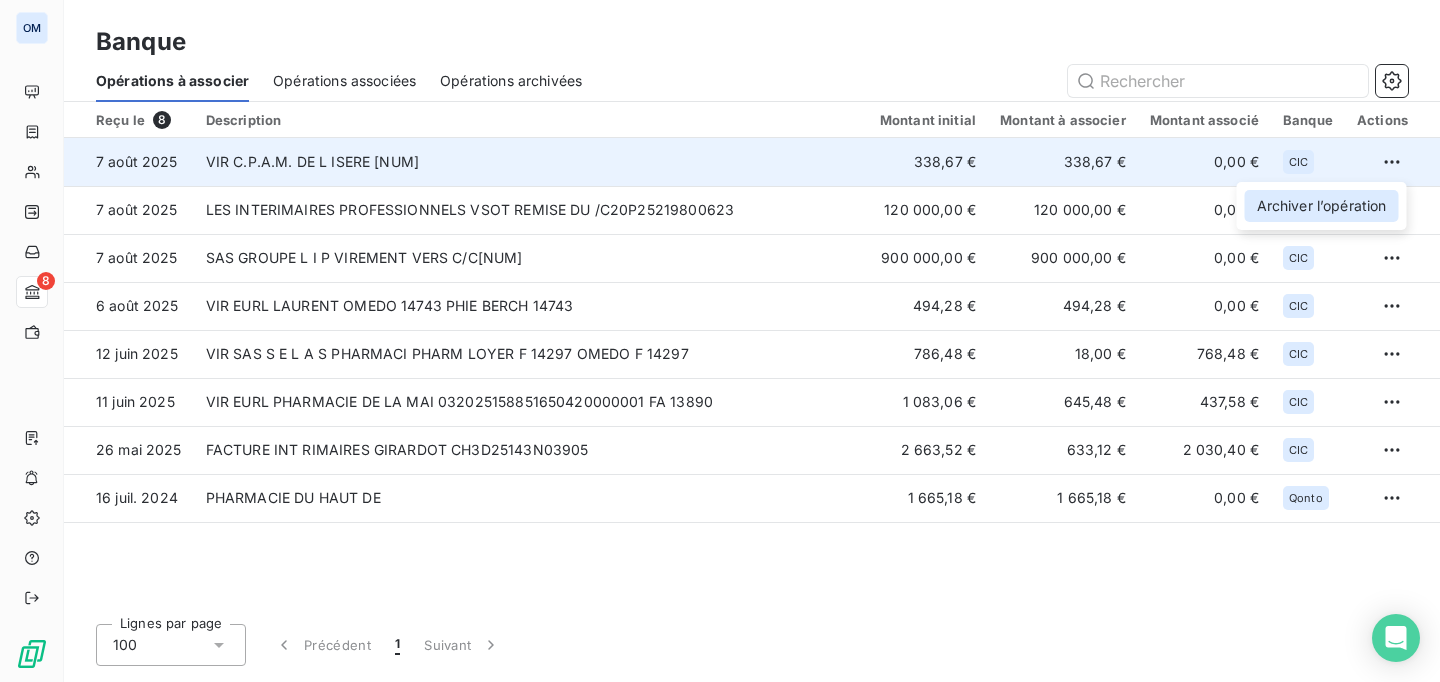 click on "Archiver l’opération" at bounding box center [1322, 206] 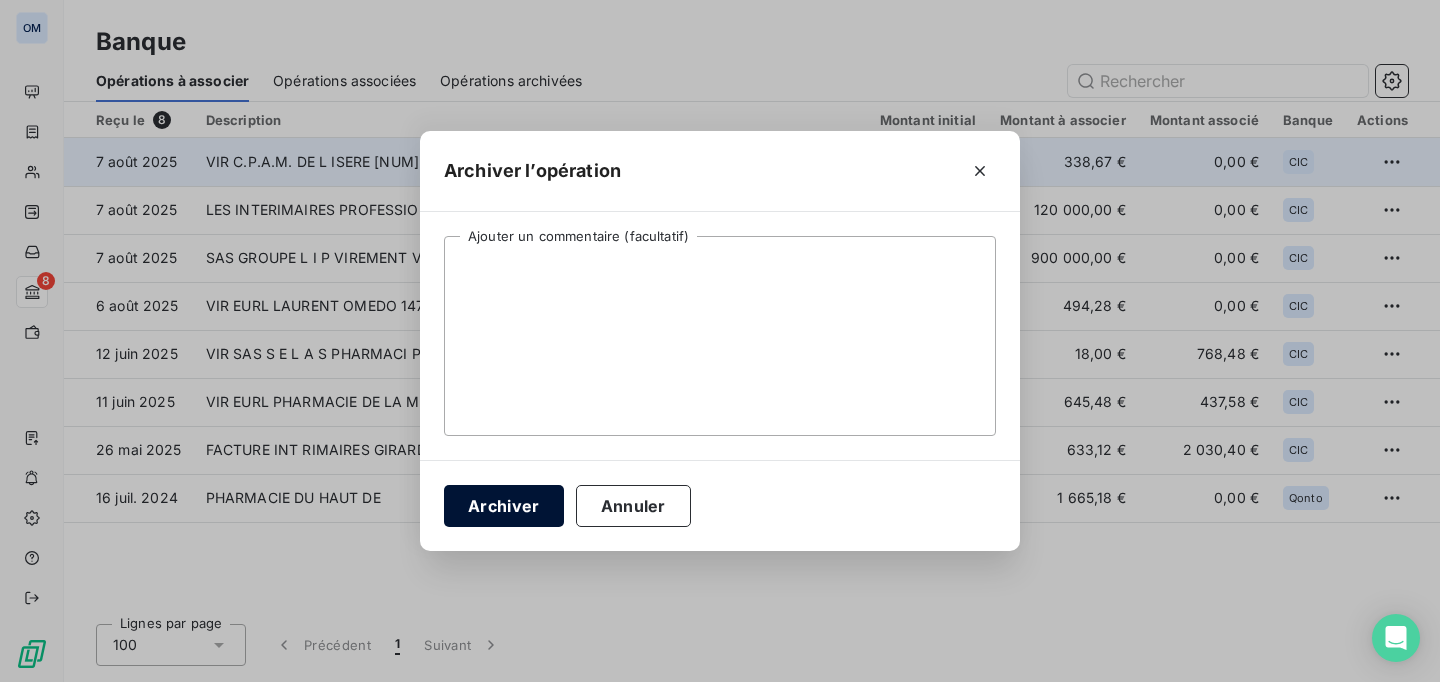 click on "Archiver" at bounding box center (504, 506) 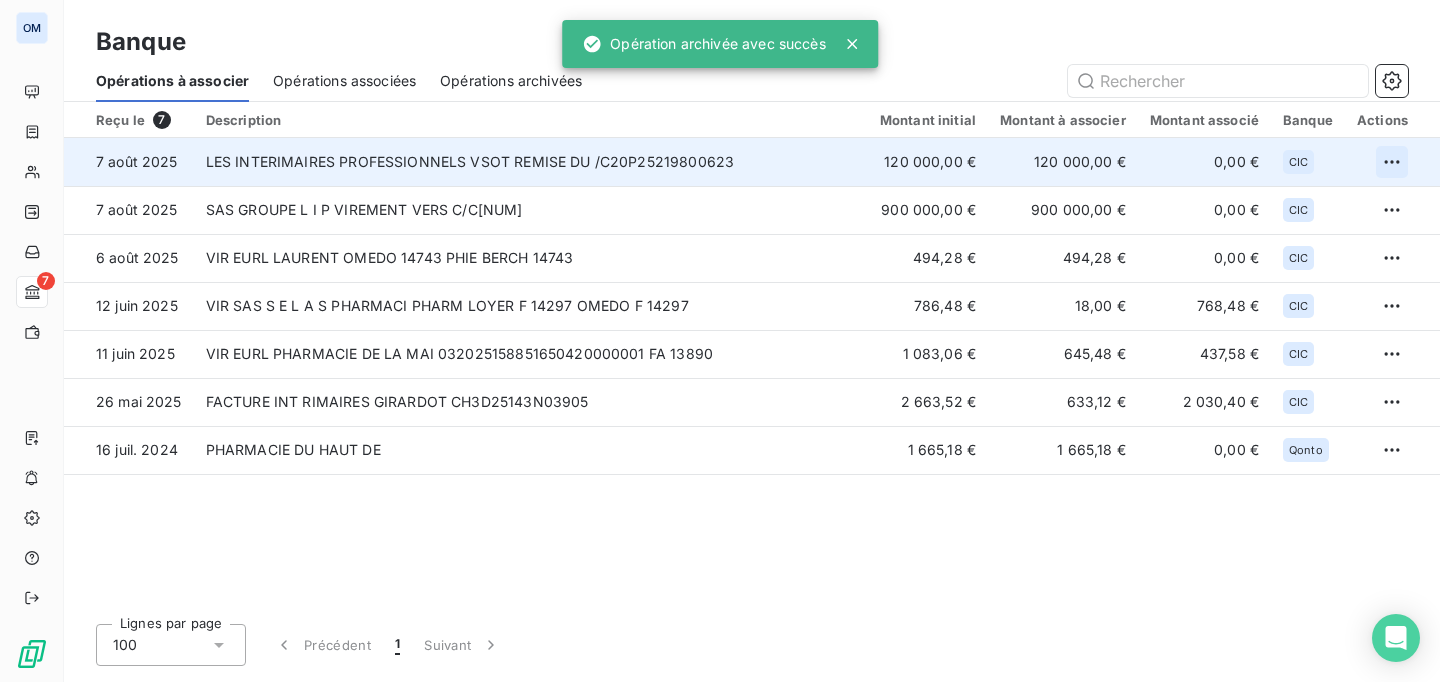 click on "OM 7 Banque Opérations à associer Opérations associées Opérations archivées Reçu le 7 Description Montant initial Montant à associer Montant associé Banque Actions 7 août 2025 LES INTERIMAIRES PROFESSIONNELS VSOT REMISE DU /C20P25219800623 120 000,00 € 120 000,00 € 0,00 € CIC 7 août 2025 SAS GROUPE L I P VIREMENT VERS C/C20P25219800638 900 000,00 € 900 000,00 € 0,00 € CIC 6 août 2025 VIR EURL LAURENT OMEDO 14743 PHIE BERCH 14743 494,28 € 494,28 € 0,00 € CIC 12 juin 2025 VIR SAS S E L A S PHARMACI PHARM LOYER F 14297 OMEDO F 14297 786,48 € 18,00 € 768,48 € CIC 11 juin 2025 VIR EURL PHARMACIE DE LA MAI 032025158851650420000001 FA 13890 1 083,06 € 645,48 € 437,58 € CIC 26 mai 2025 FACTURE INT RIMAIRES GIRARDOT CH3D25143N03905 2 663,52 € 633,12 € 2 030,40 € CIC 16 juil. 2024 PHARMACIE DU HAUT DE 1 665,18 € 1 665,18 € 0,00 € Qonto Lignes par page 100 Précédent 1 Suivant Opération archivée avec succès" at bounding box center (720, 341) 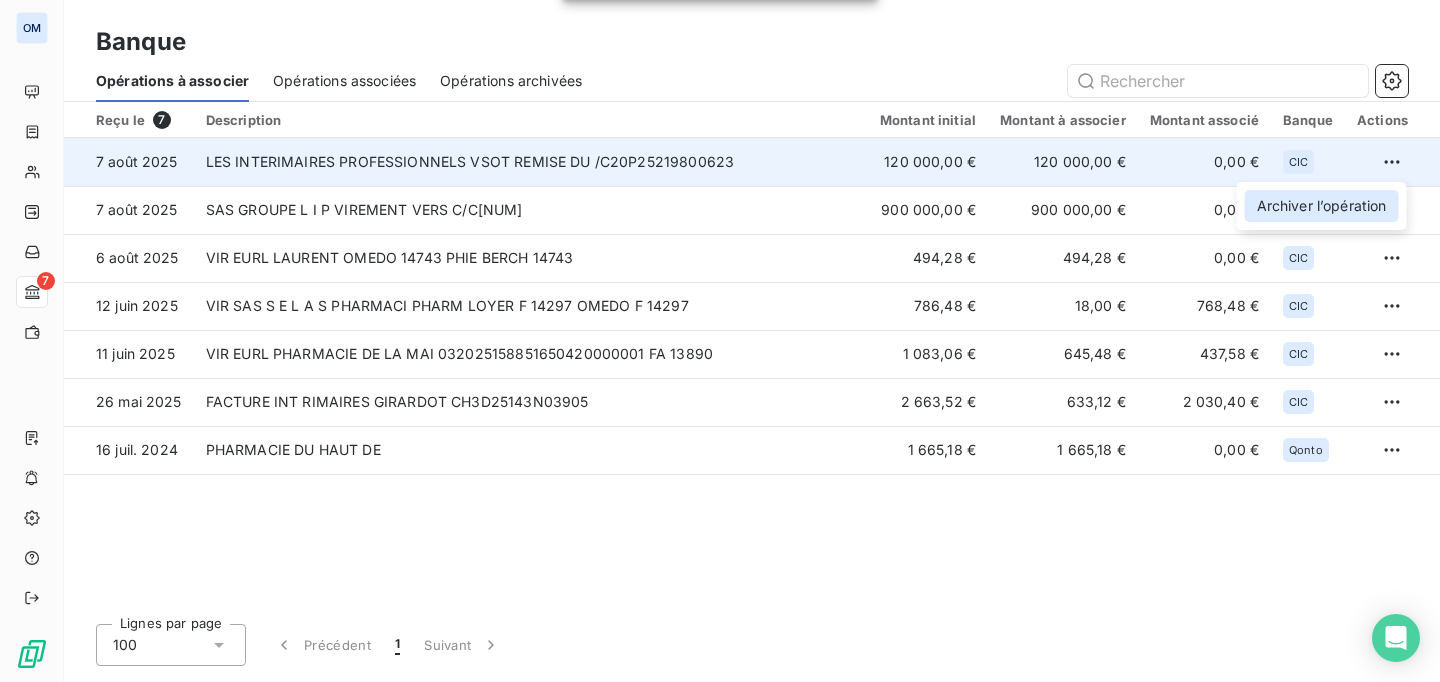 click on "Archiver l’opération" at bounding box center [1322, 206] 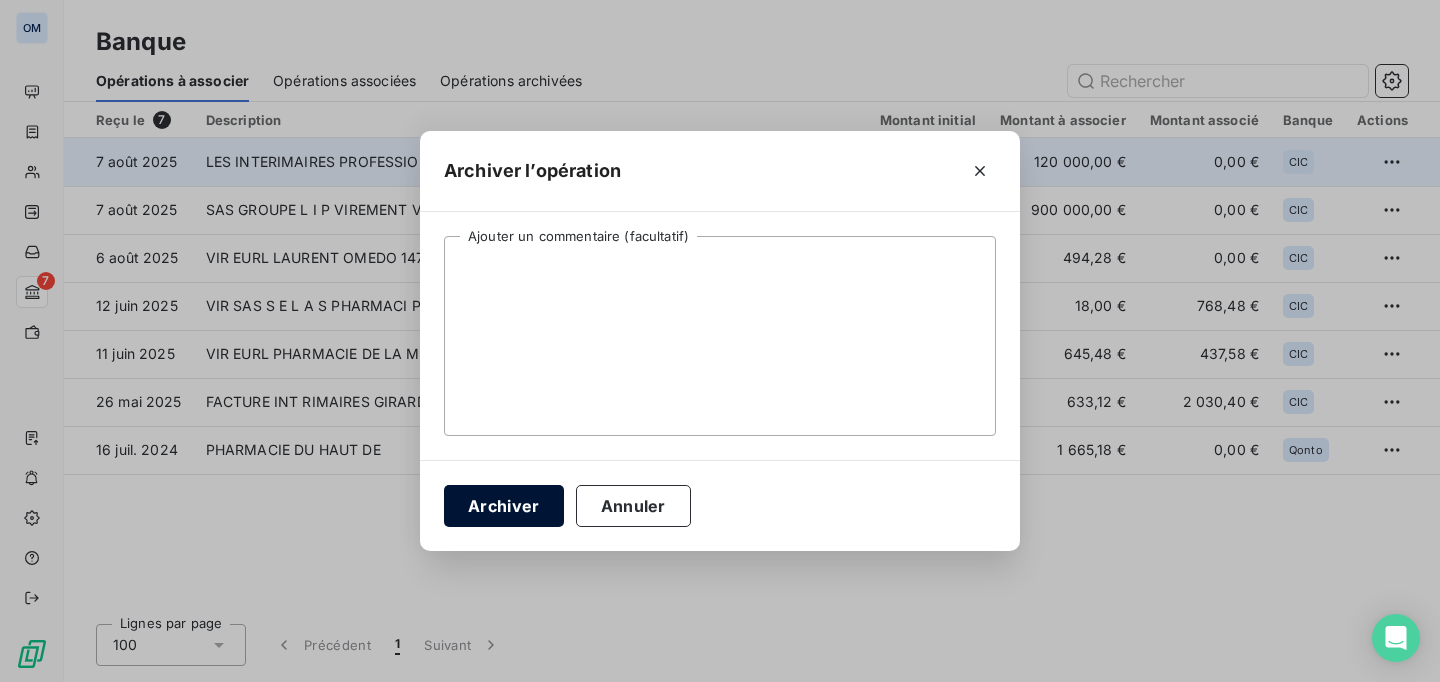 click on "Archiver" at bounding box center [504, 506] 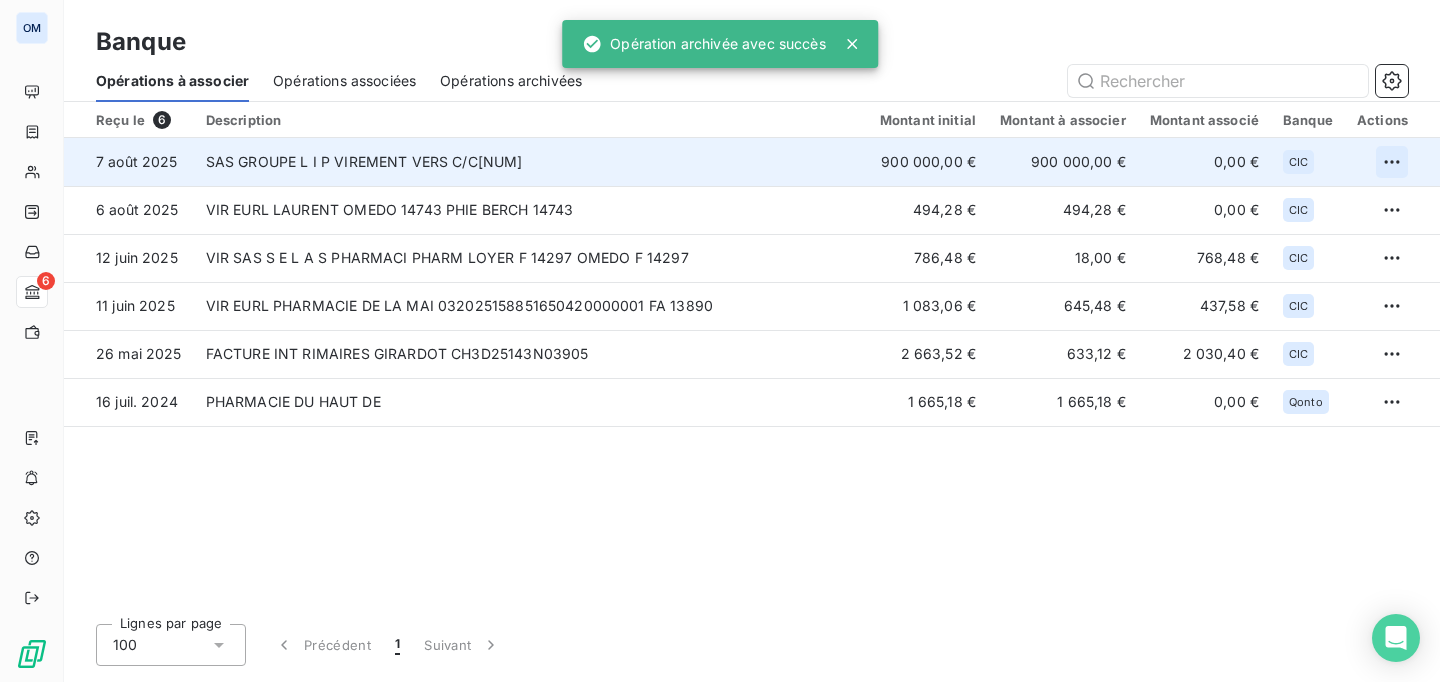 click on "OM 6 Banque Opérations à associer Opérations associées Opérations archivées Reçu le 6 Description Montant initial Montant à associer Montant associé Banque Actions 7 août 2025 SAS GROUPE L I P VIREMENT VERS C/C20P25219800638 900 000,00 € 900 000,00 € 0,00 € CIC 6 août 2025 VIR EURL LAURENT OMEDO 14743 PHIE BERCH 14743 494,28 € 494,28 € 0,00 € CIC 12 juin 2025 VIR SAS S E L A S PHARMACI PHARM LOYER F 14297 OMEDO F 14297 786,48 € 18,00 € 768,48 € CIC 11 juin 2025 VIR EURL PHARMACIE DE LA MAI 032025158851650420000001 FA 13890 1 083,06 € 645,48 € 437,58 € CIC 26 mai 2025 FACTURE INT RIMAIRES GIRARDOT CH3D25143N03905 2 663,52 € 633,12 € 2 030,40 € CIC 16 juil. 2024 PHARMACIE DU HAUT DE 1 665,18 € 1 665,18 € 0,00 € Qonto Lignes par page 100 Précédent 1 Suivant Opération archivée avec succès" at bounding box center (720, 341) 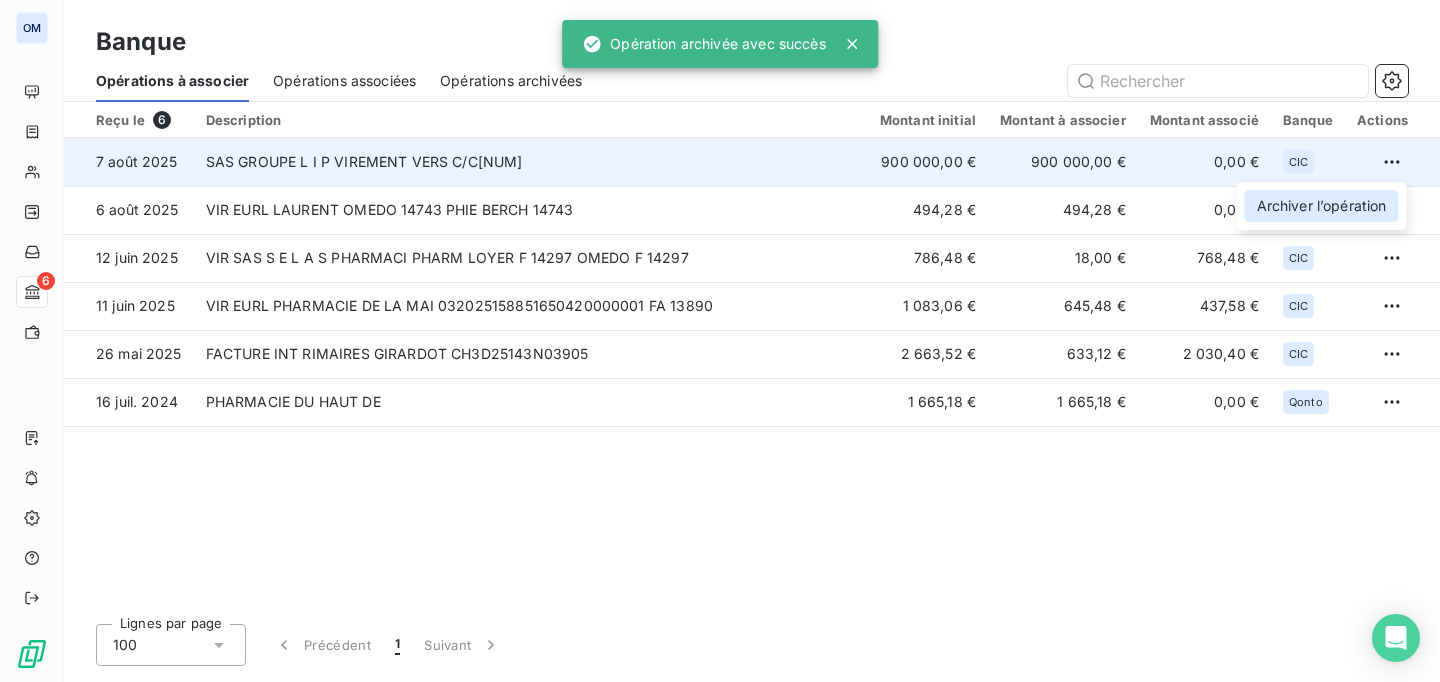 click on "Archiver l’opération" at bounding box center (1322, 206) 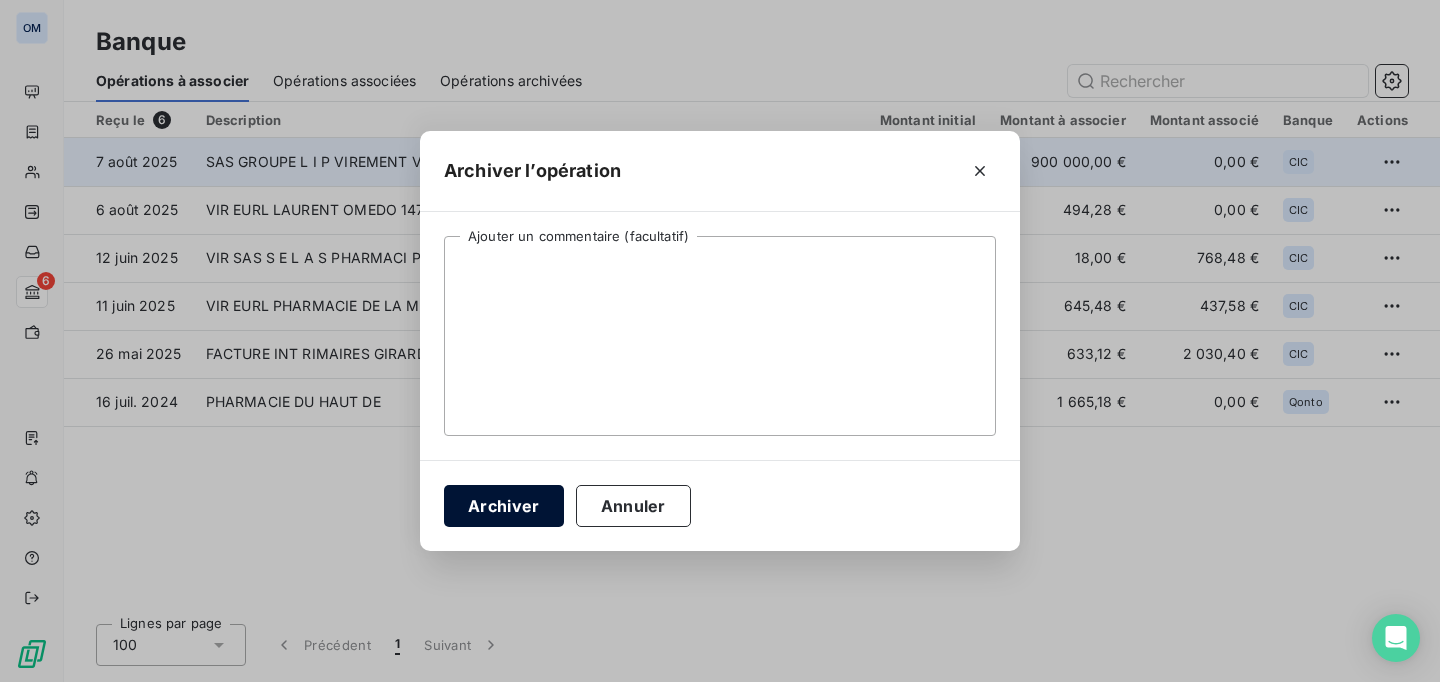 click on "Archiver" at bounding box center (504, 506) 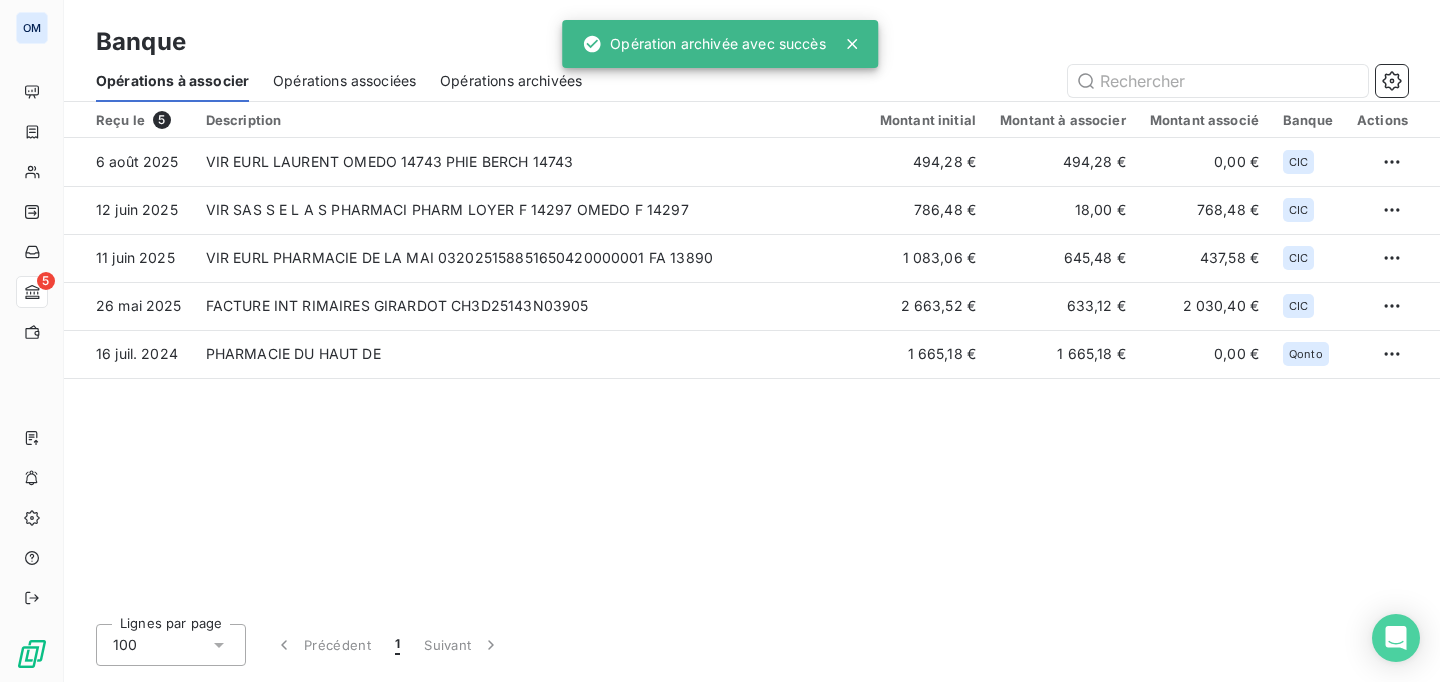 click on "Opérations associées" at bounding box center [344, 81] 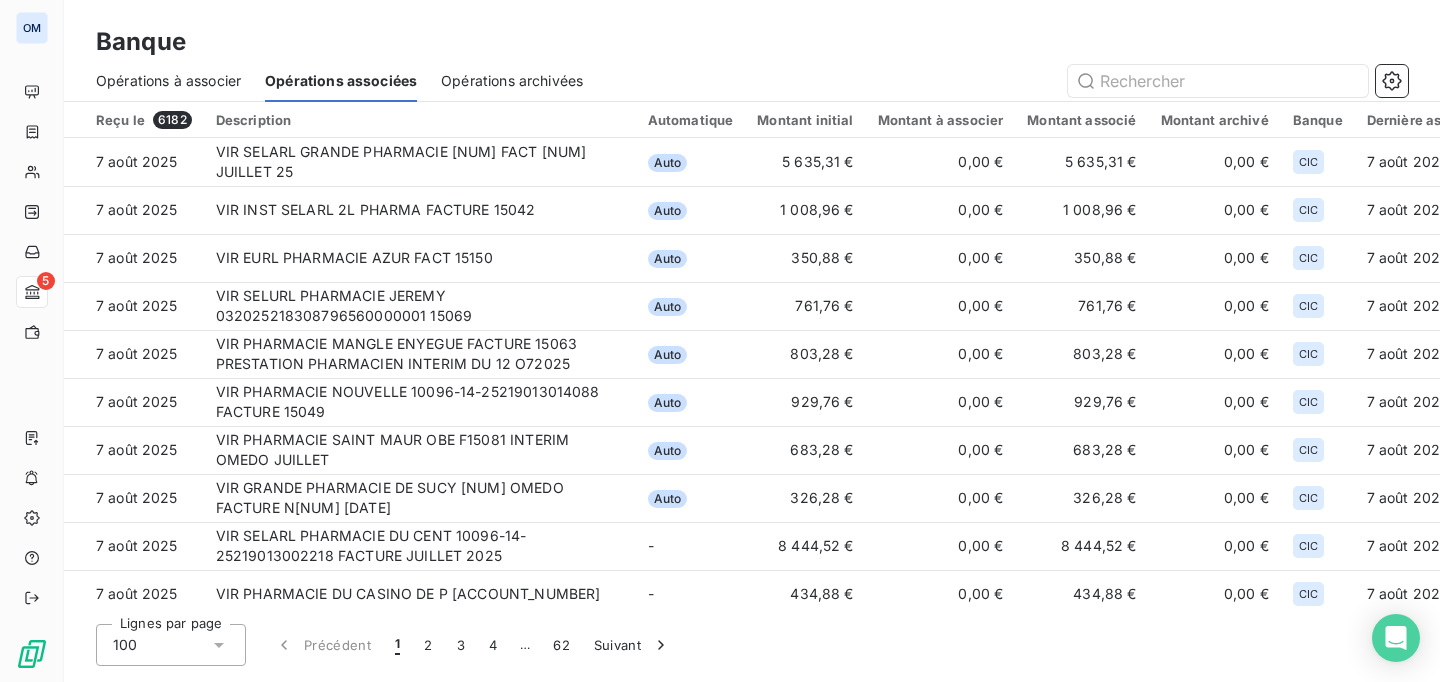 click on "Opérations archivées" at bounding box center (512, 81) 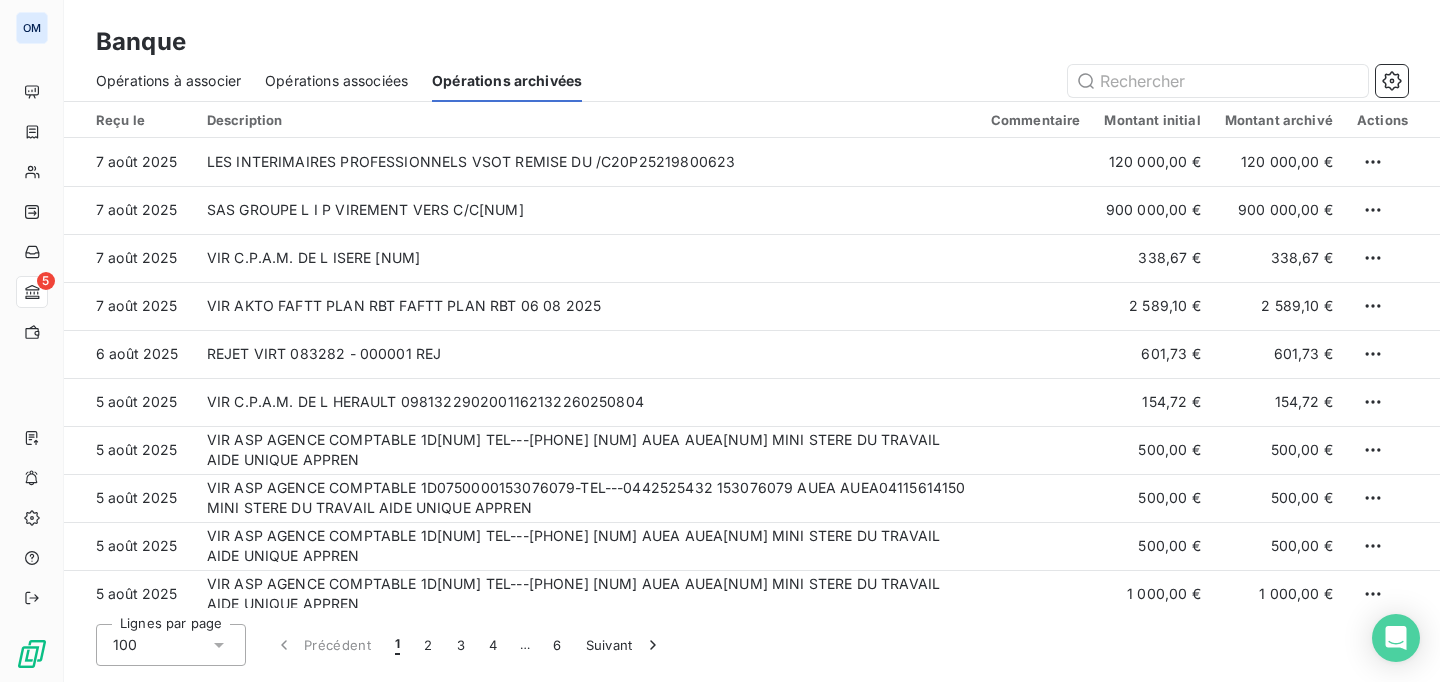 click on "Opérations associées" at bounding box center [336, 81] 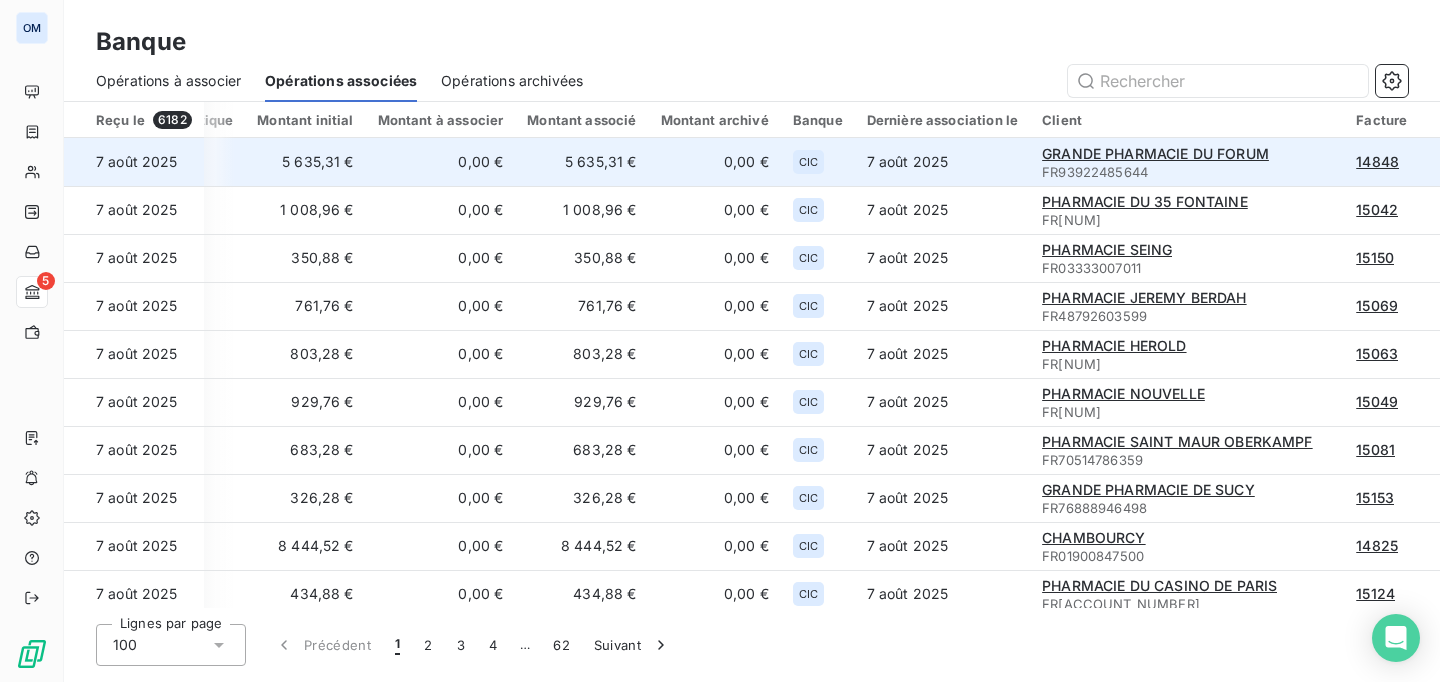 scroll, scrollTop: 0, scrollLeft: 0, axis: both 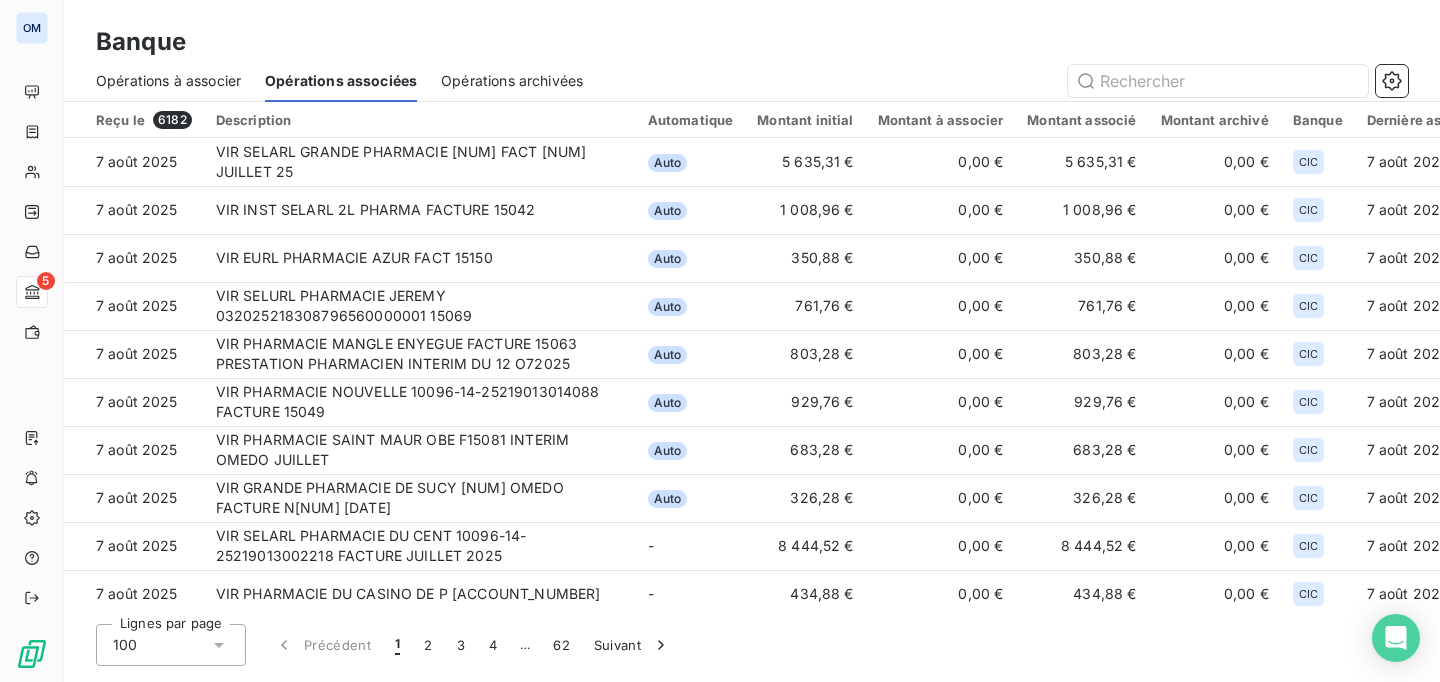 click on "Opérations archivées" at bounding box center [512, 81] 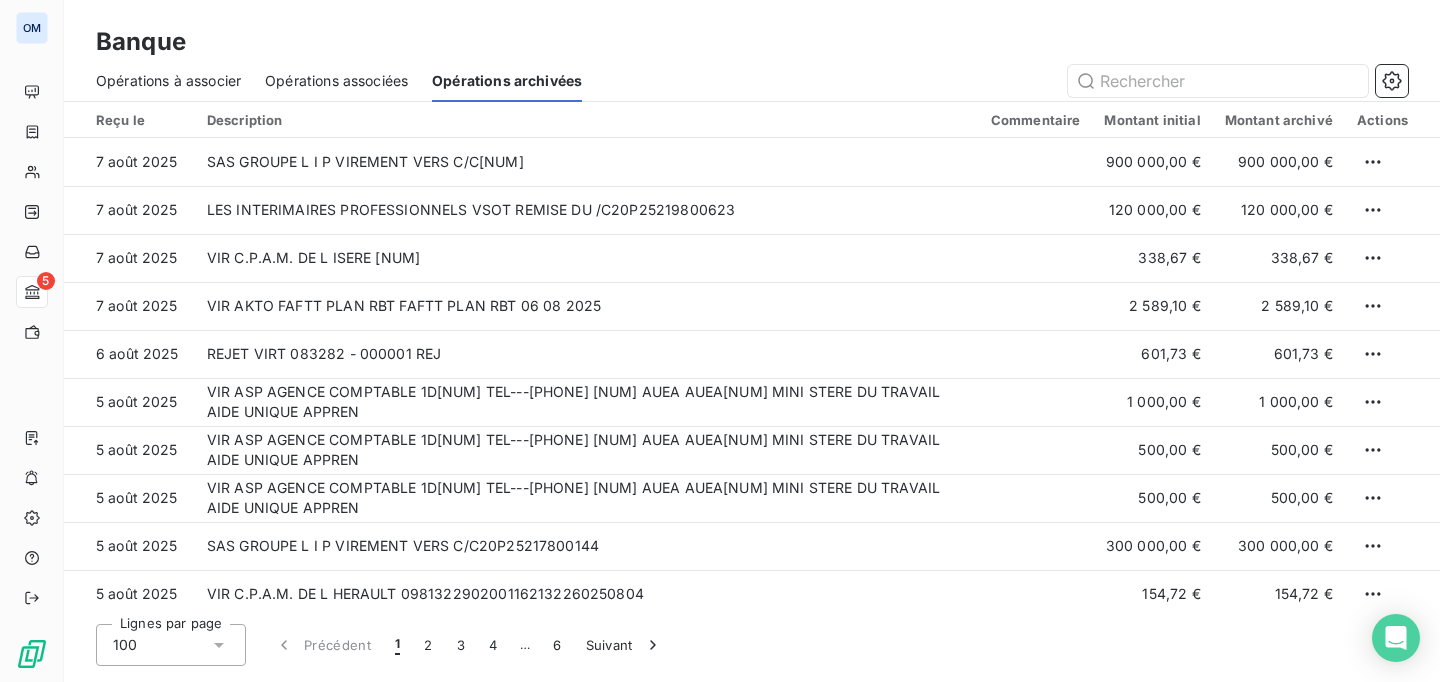 click on "Opérations à associer Opérations associées Opérations archivées" at bounding box center [752, 81] 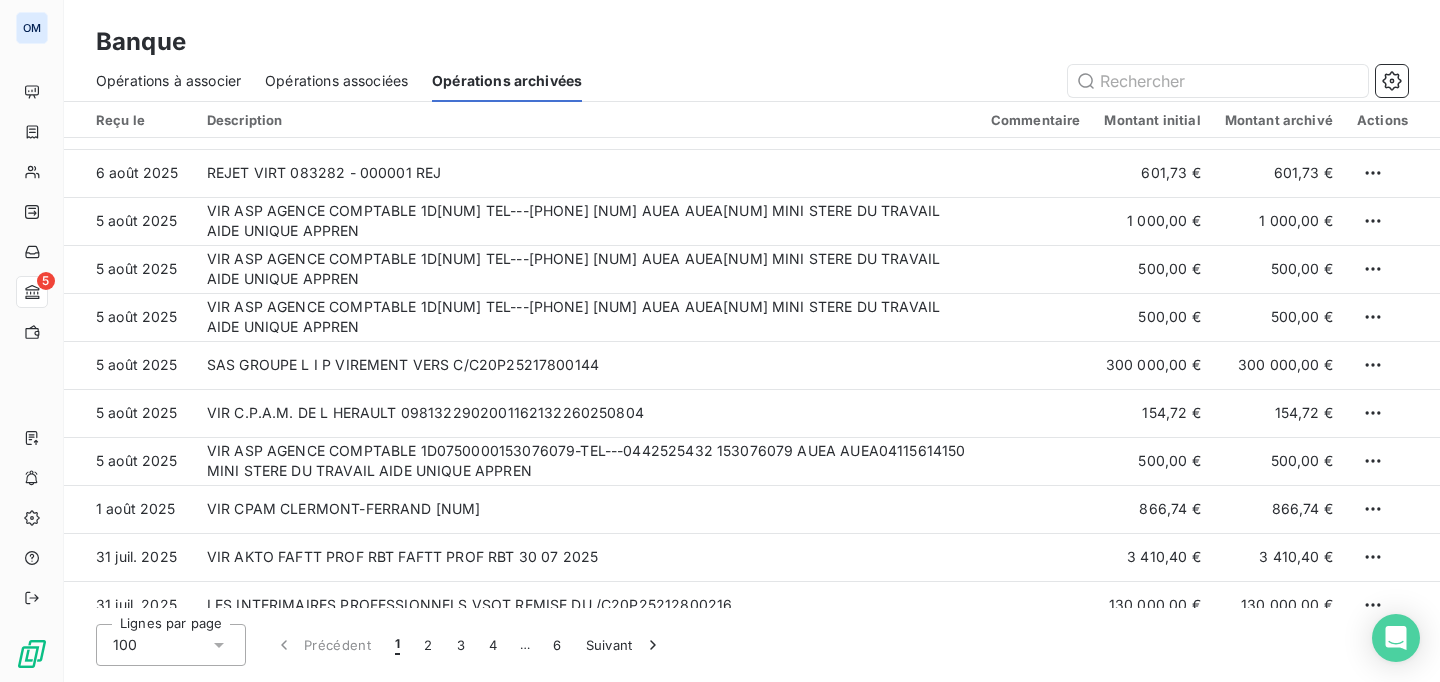 scroll, scrollTop: 182, scrollLeft: 0, axis: vertical 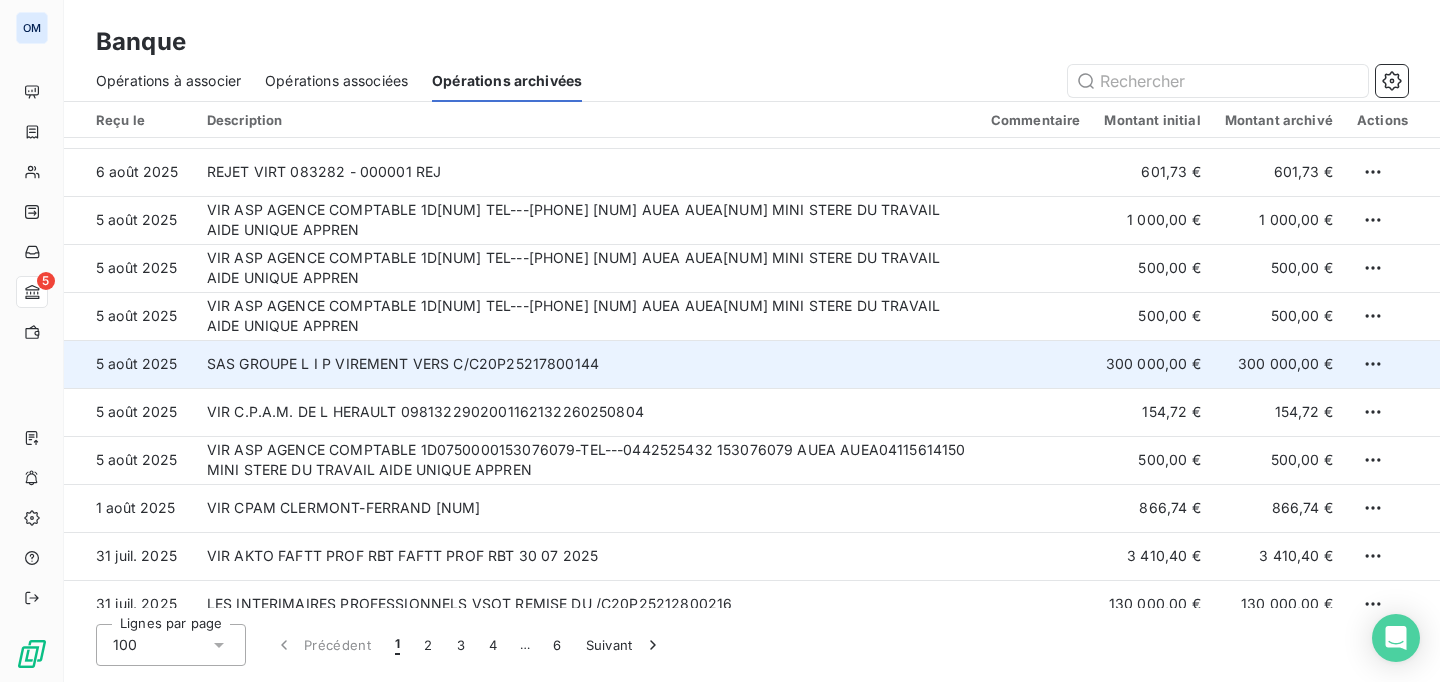click on "SAS GROUPE L I P VIREMENT VERS C/C20P25217800144" at bounding box center (587, 364) 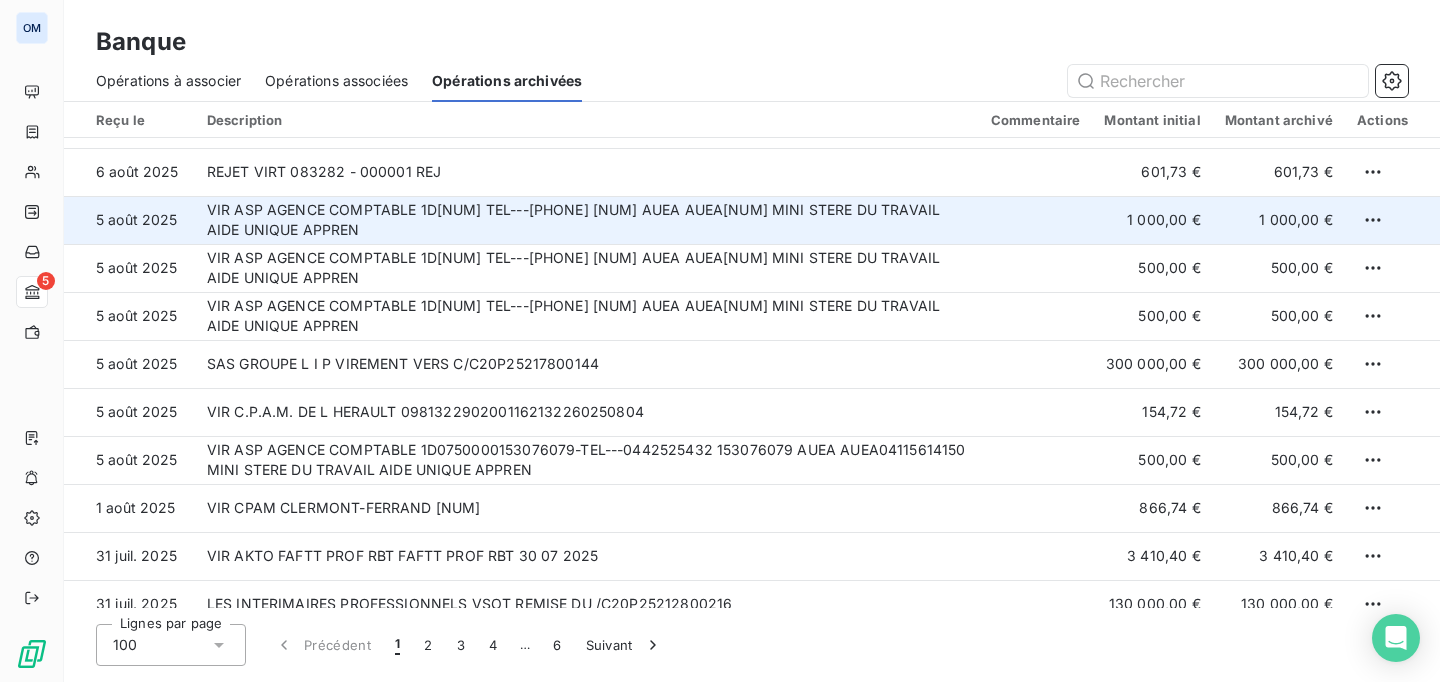 scroll, scrollTop: 0, scrollLeft: 0, axis: both 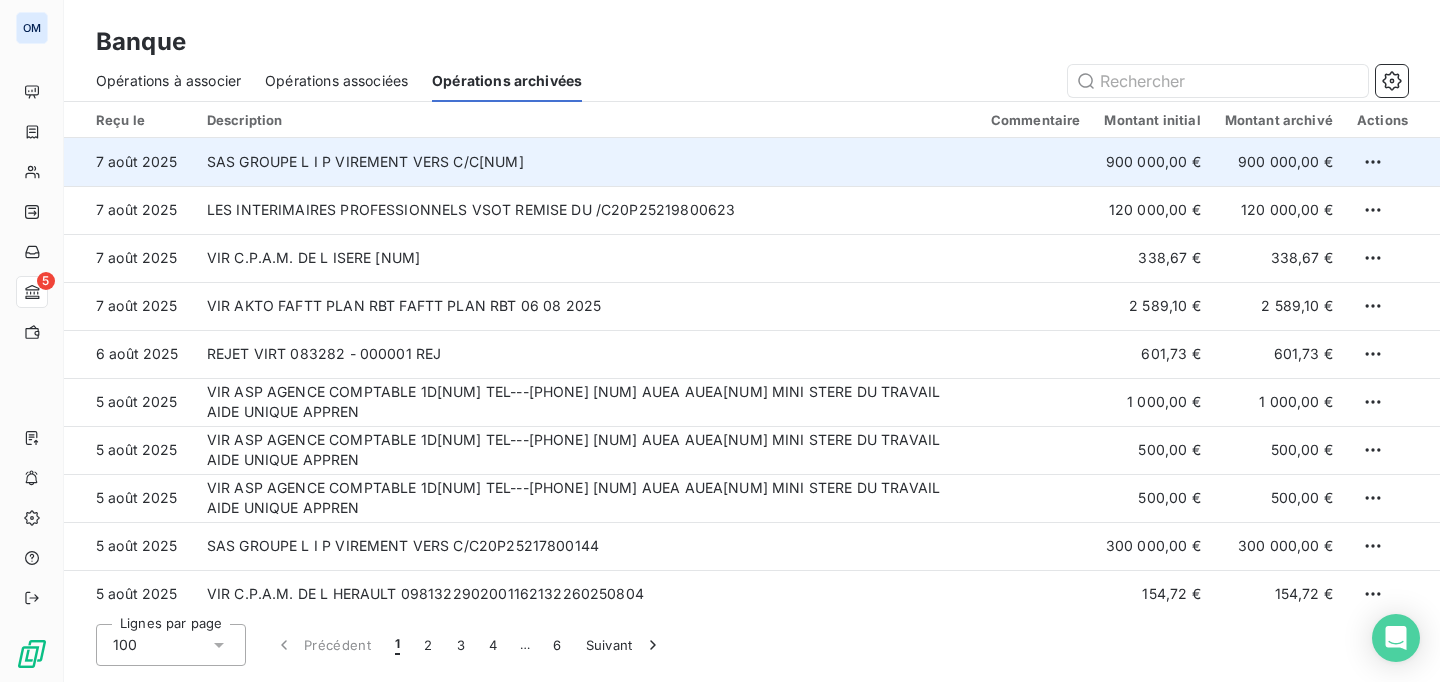 click on "SAS GROUPE L I P VIREMENT VERS C/C[NUM]" at bounding box center [587, 162] 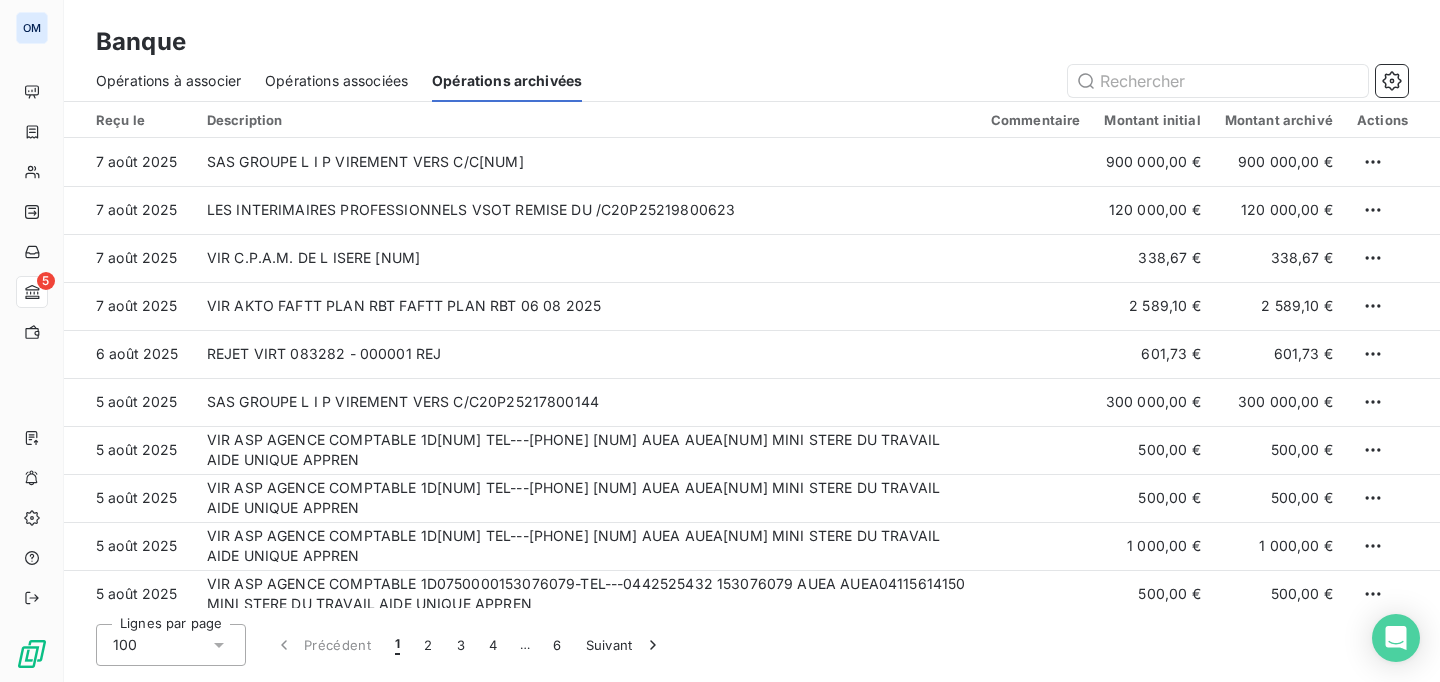 click on "Opérations associées" at bounding box center [336, 81] 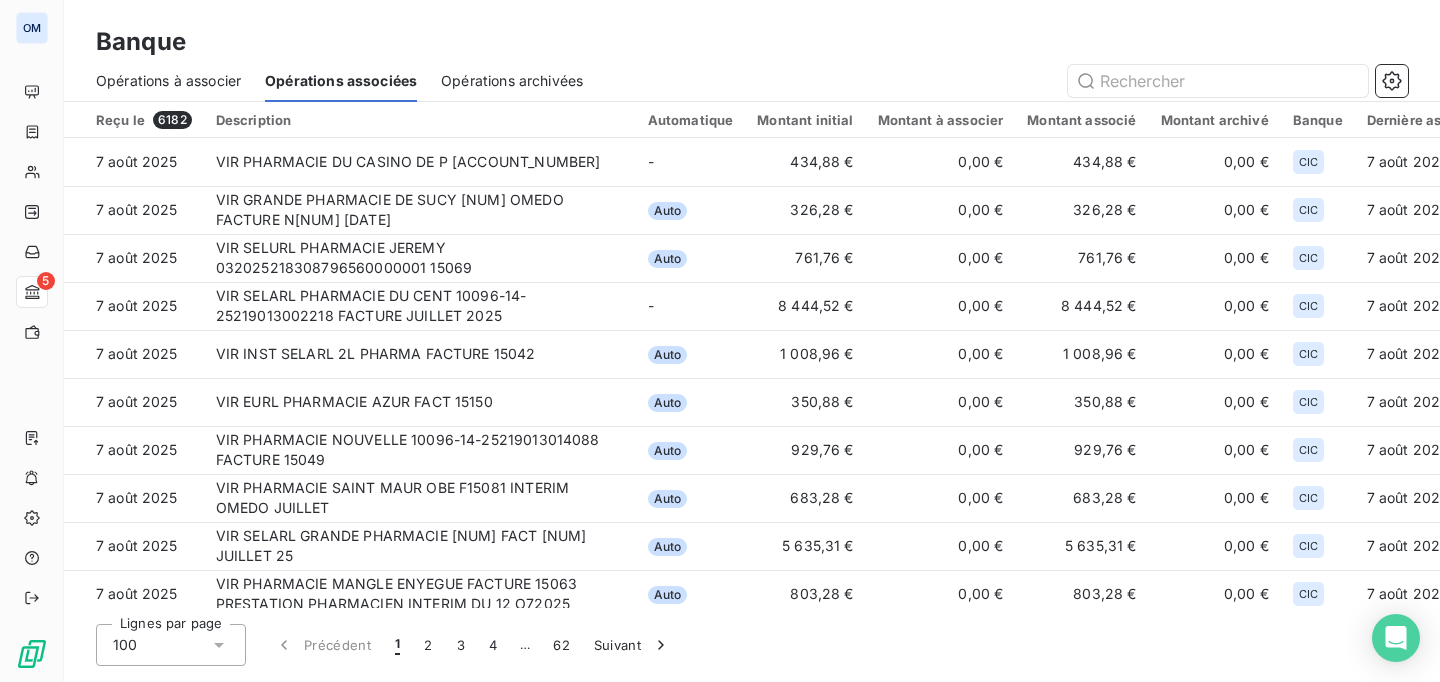 click on "Opérations archivées" at bounding box center (512, 81) 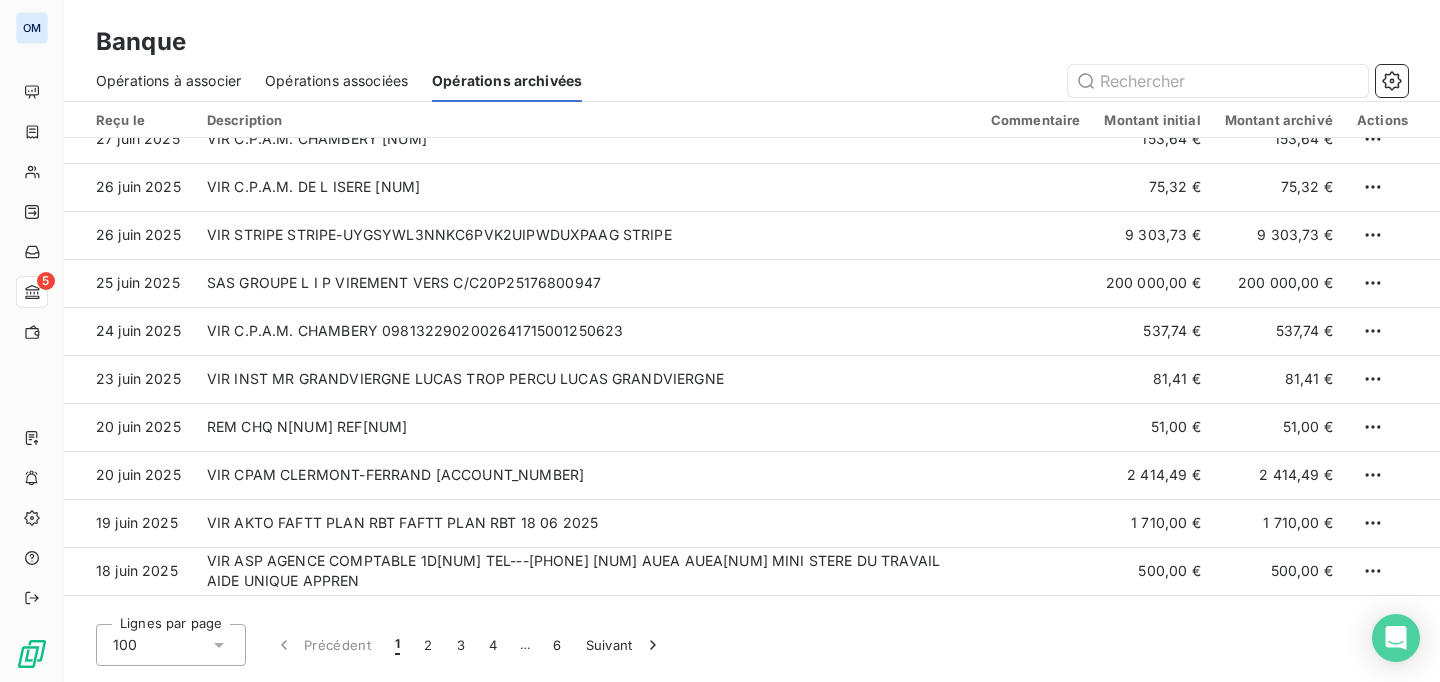 scroll, scrollTop: 2041, scrollLeft: 0, axis: vertical 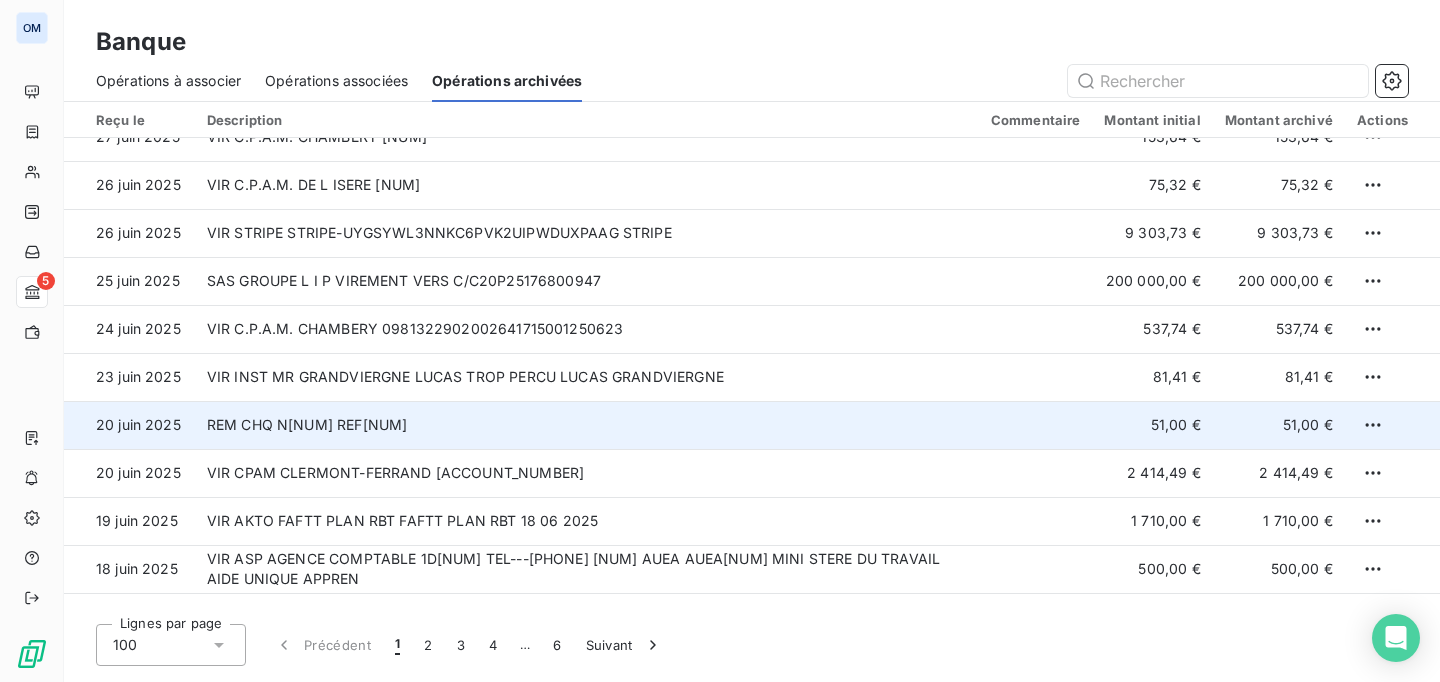 click on "REM CHQ N[NUM] REF[NUM]" at bounding box center (587, 425) 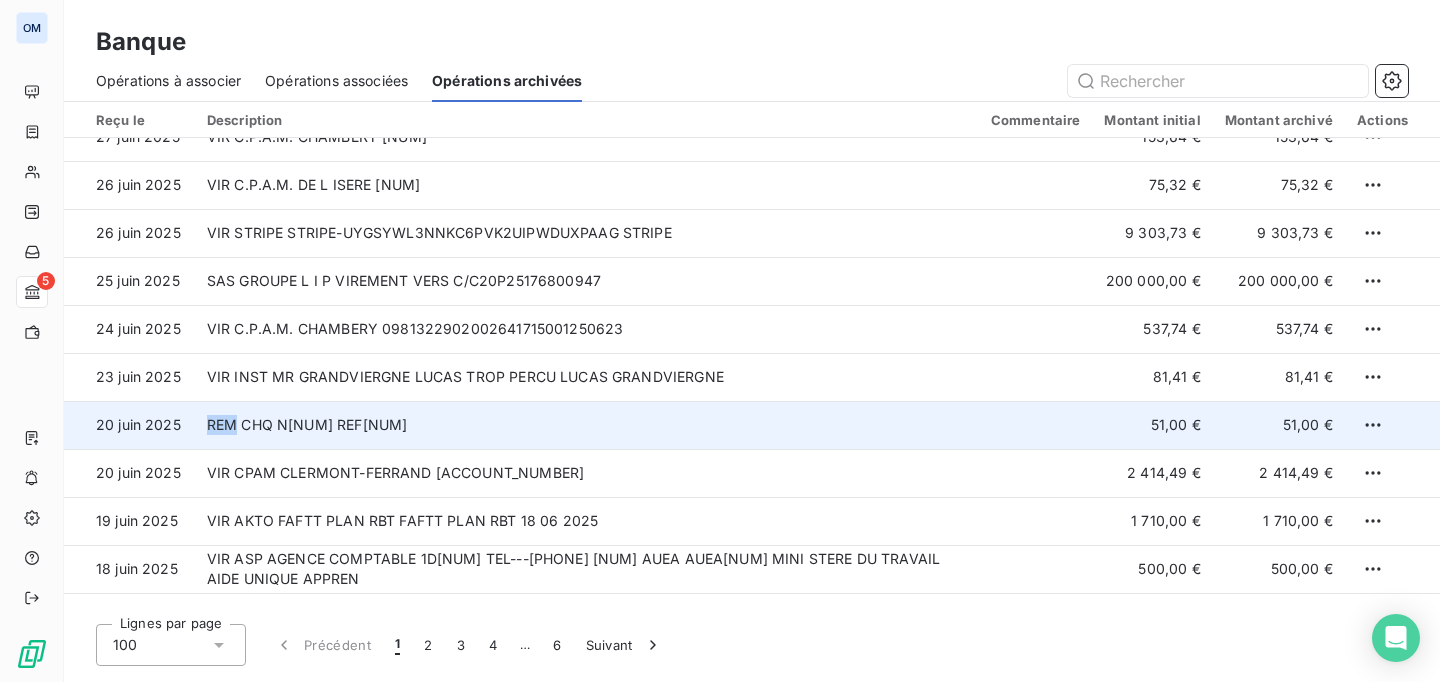 click on "REM CHQ N[NUM] REF[NUM]" at bounding box center (587, 425) 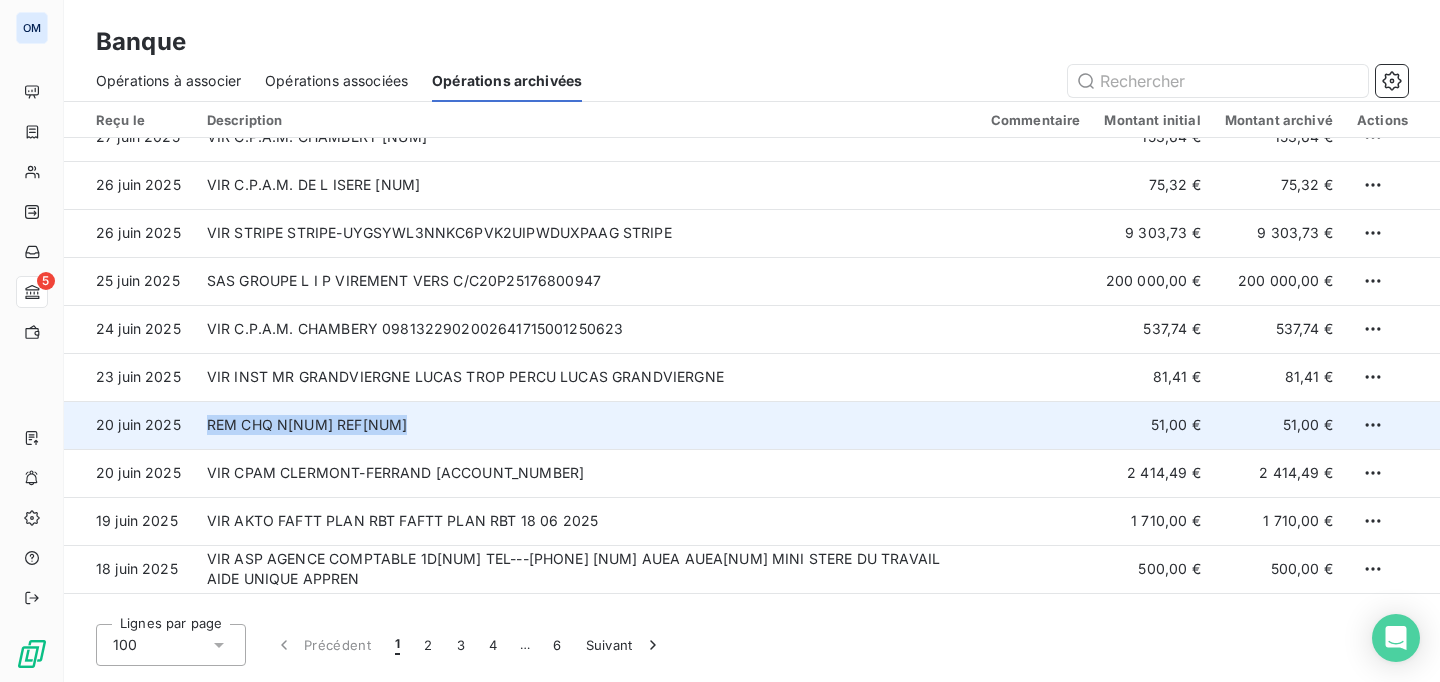 click on "REM CHQ N[NUM] REF[NUM]" at bounding box center (587, 425) 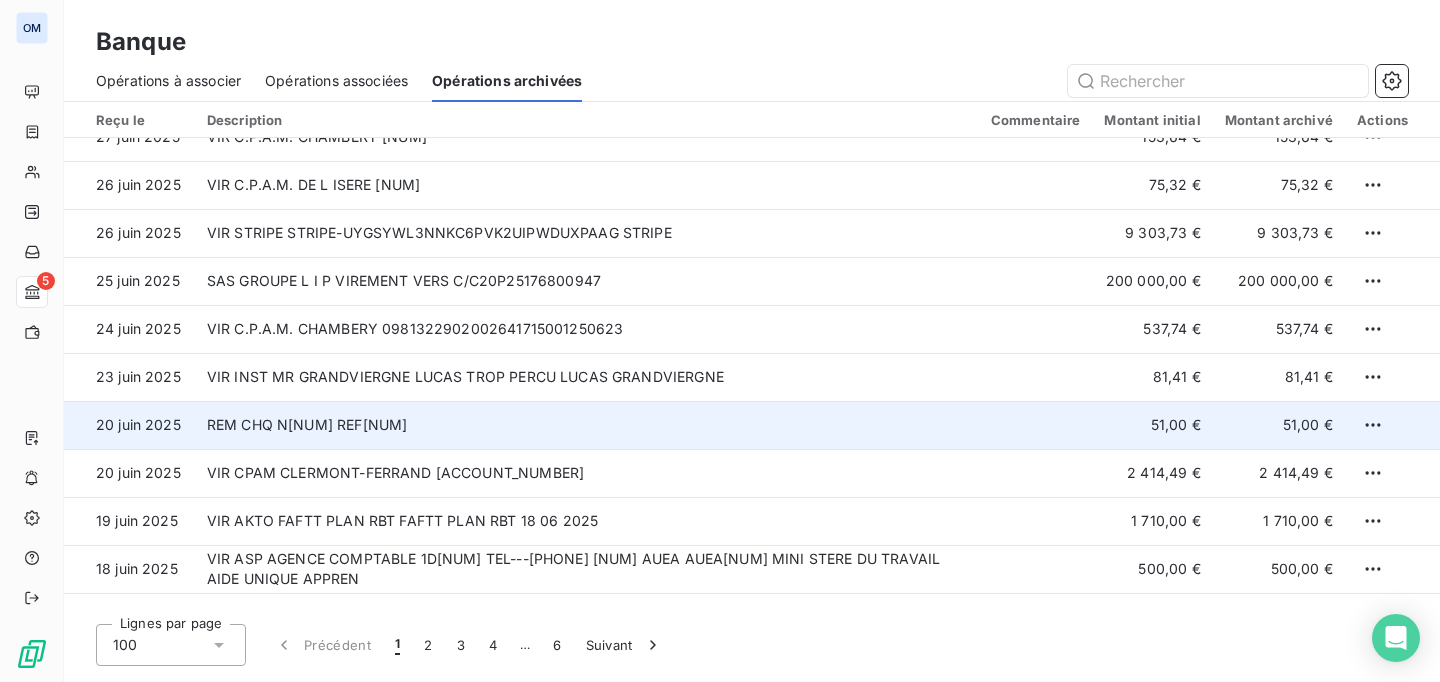 click on "REM CHQ N[NUM] REF[NUM]" at bounding box center [587, 425] 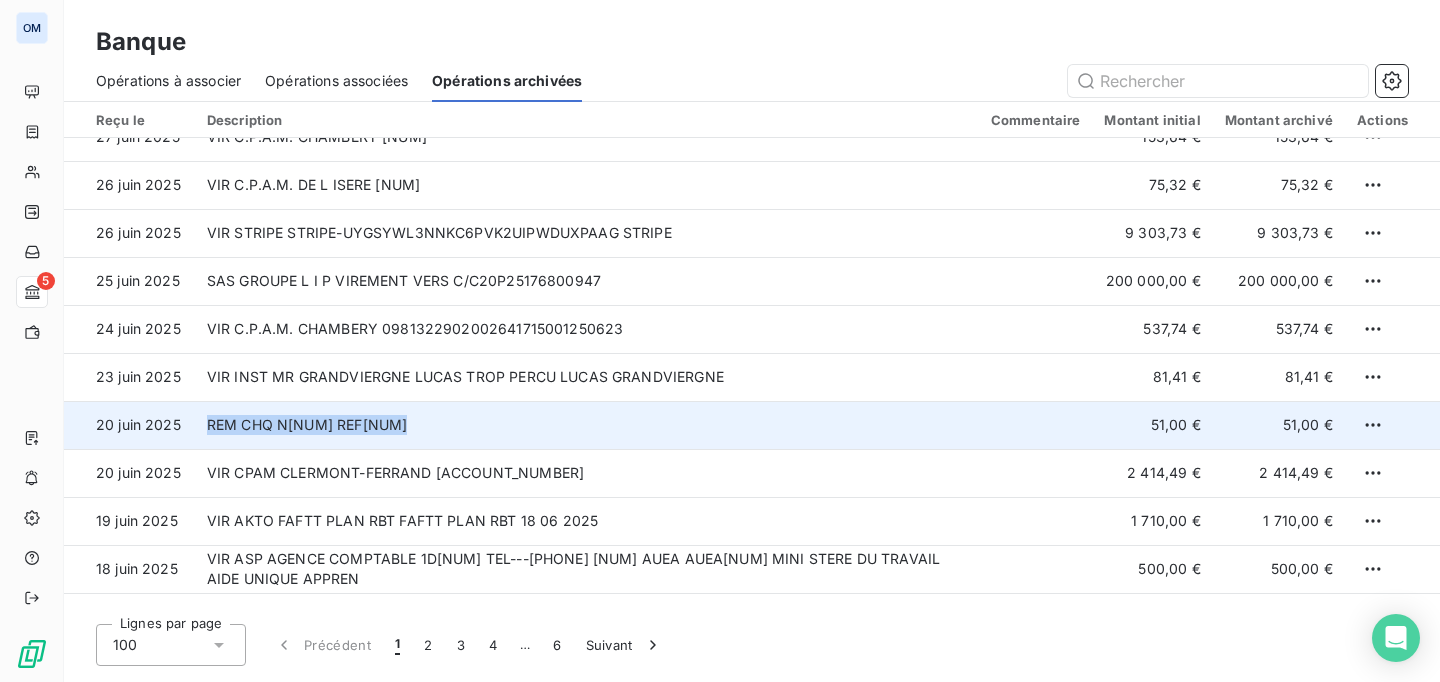 click on "REM CHQ N[NUM] REF[NUM]" at bounding box center (587, 425) 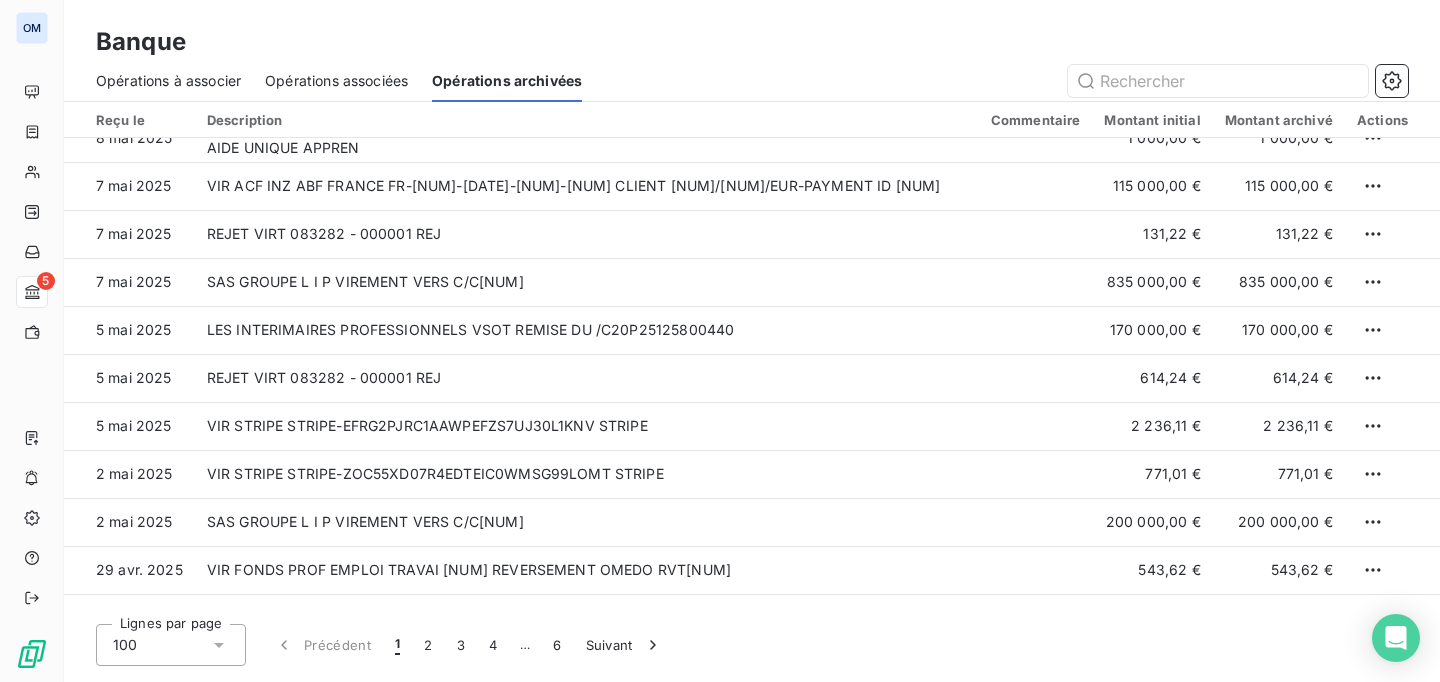 scroll, scrollTop: 4105, scrollLeft: 0, axis: vertical 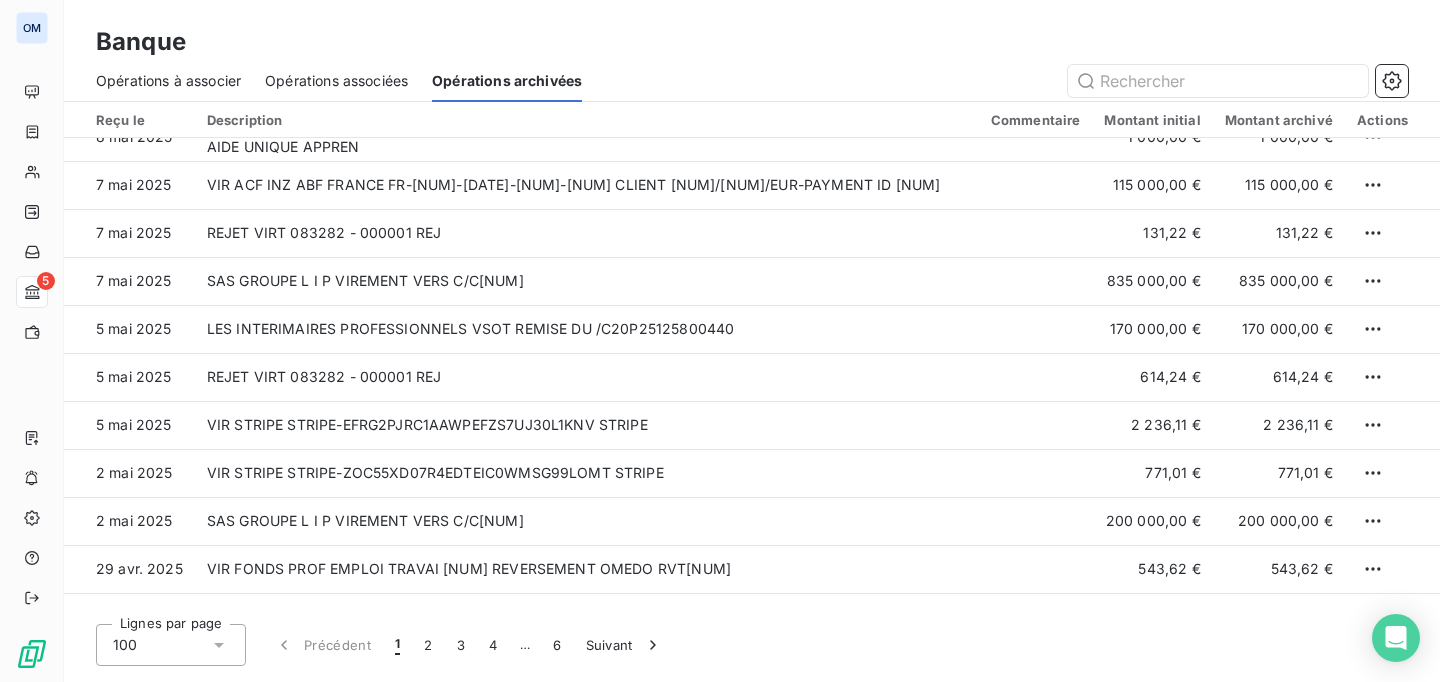 click on "Opérations à associer" at bounding box center [168, 81] 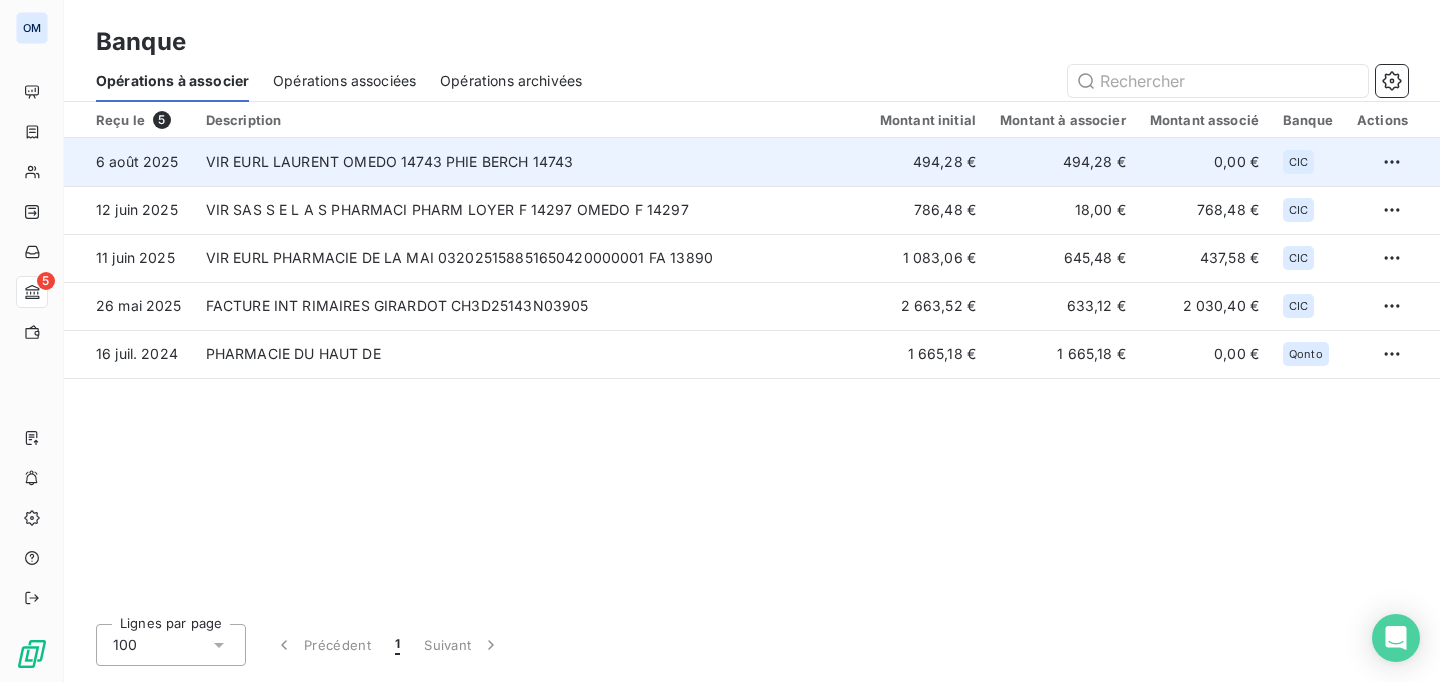 click on "VIR EURL LAURENT OMEDO 14743 PHIE BERCH 14743" at bounding box center [531, 162] 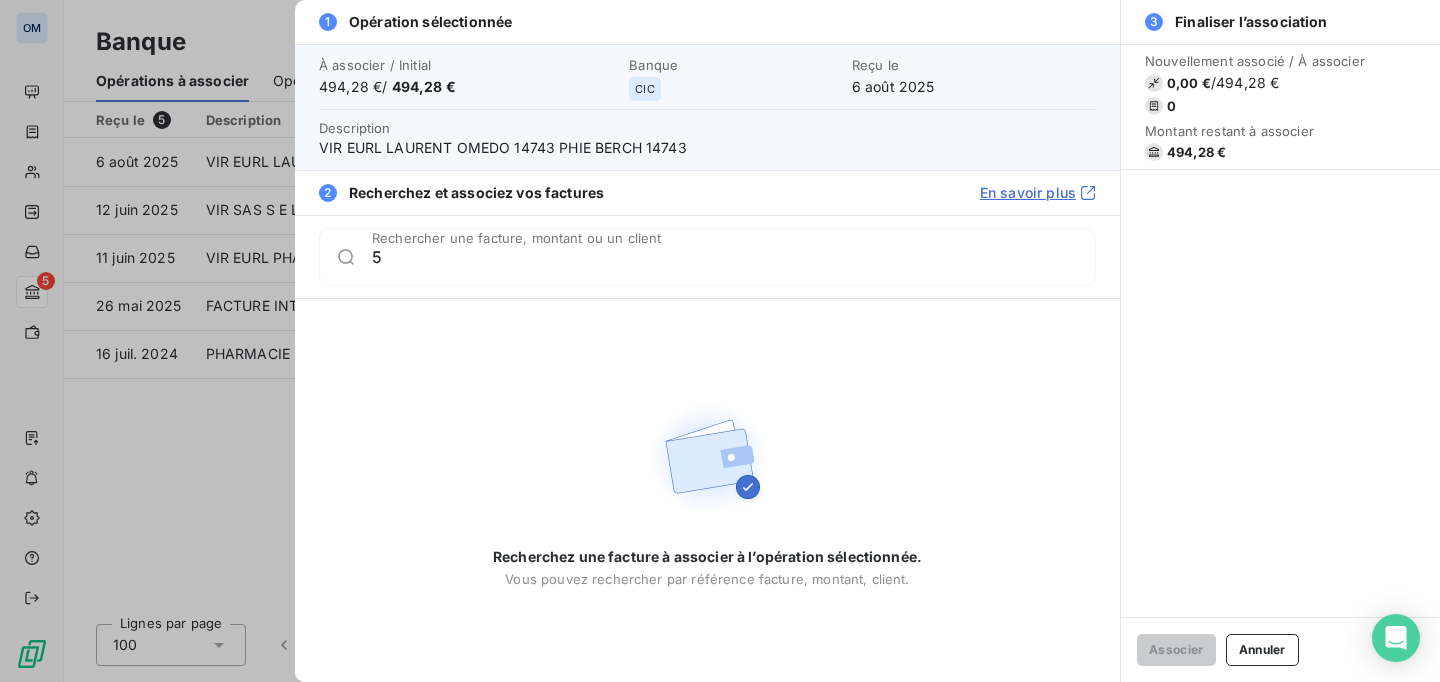 type on "51" 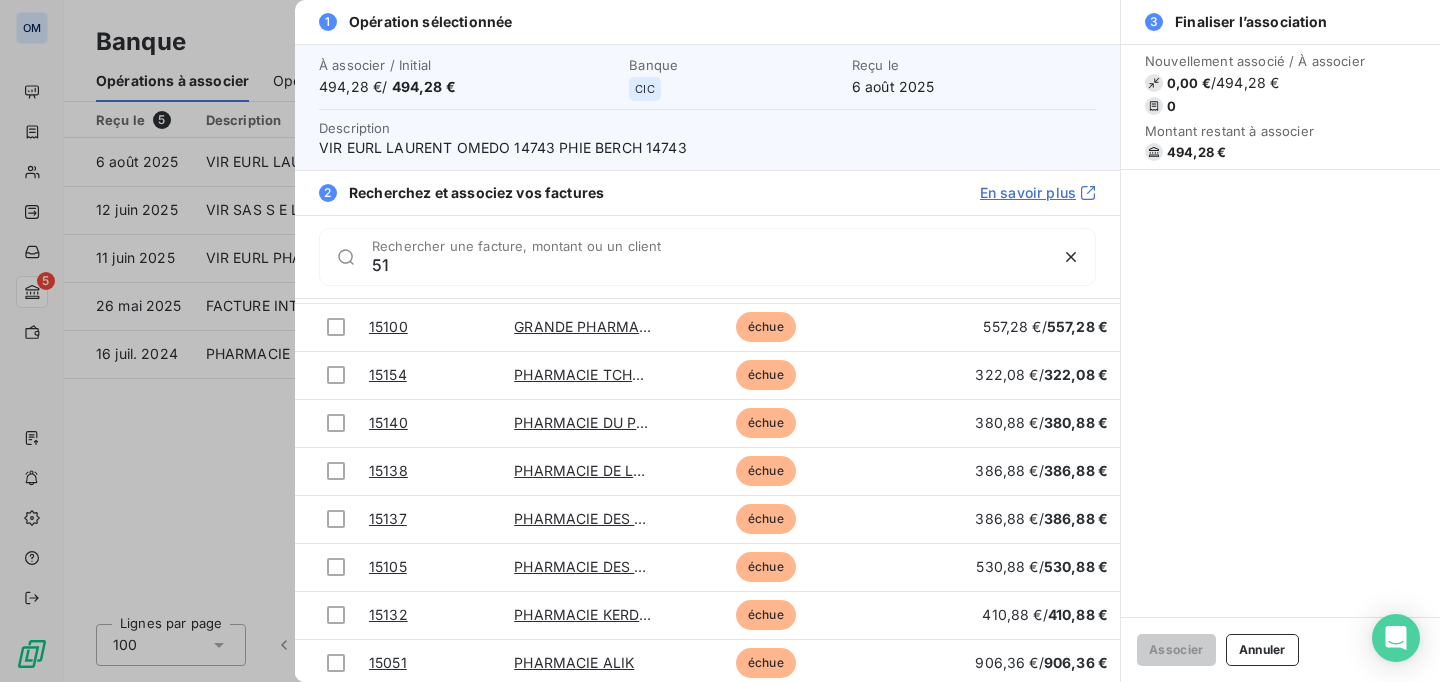 scroll, scrollTop: 0, scrollLeft: 0, axis: both 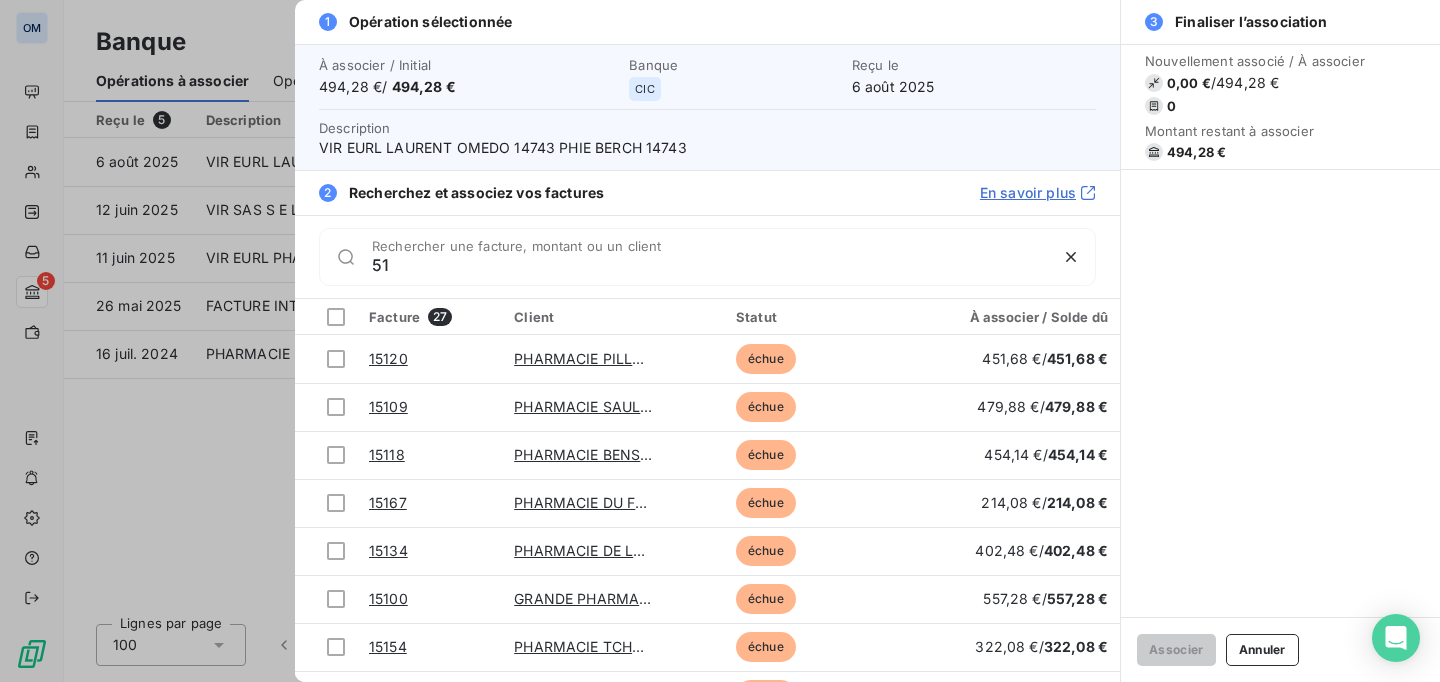 click at bounding box center (720, 341) 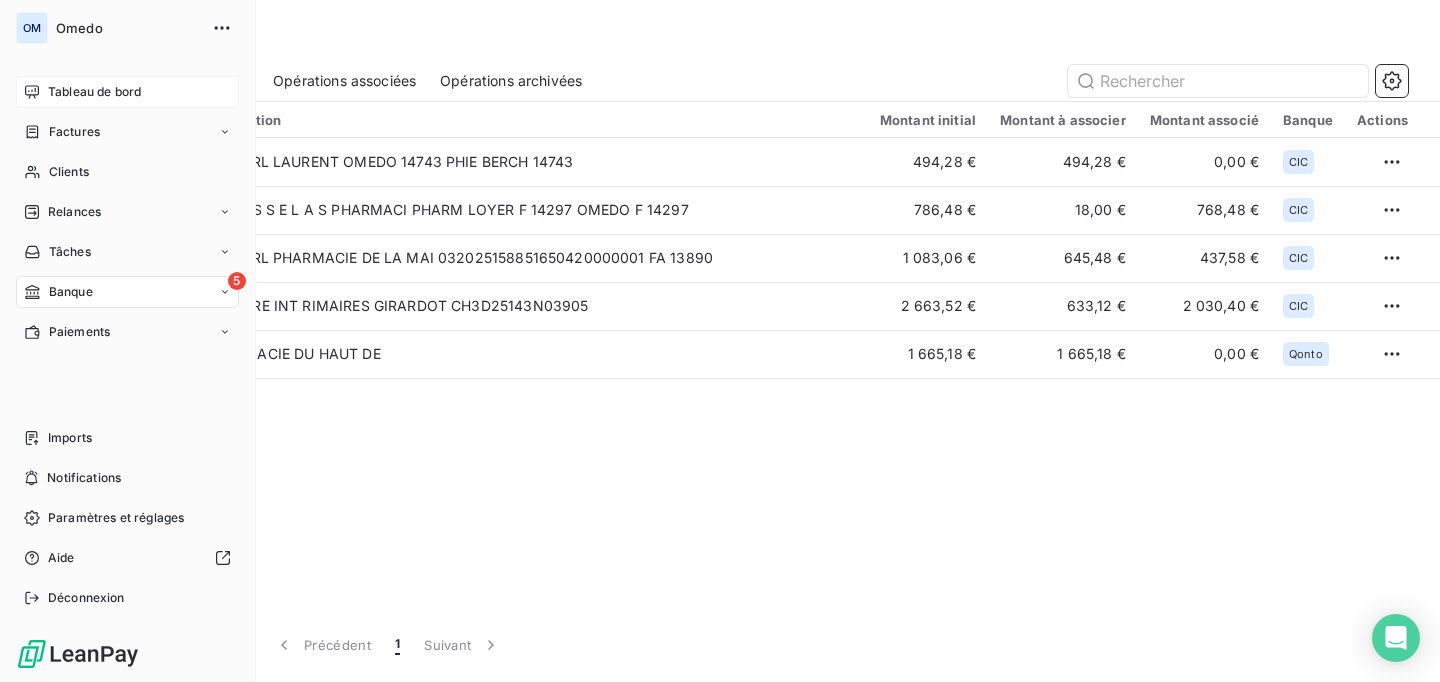 click on "Tableau de bord" at bounding box center [94, 92] 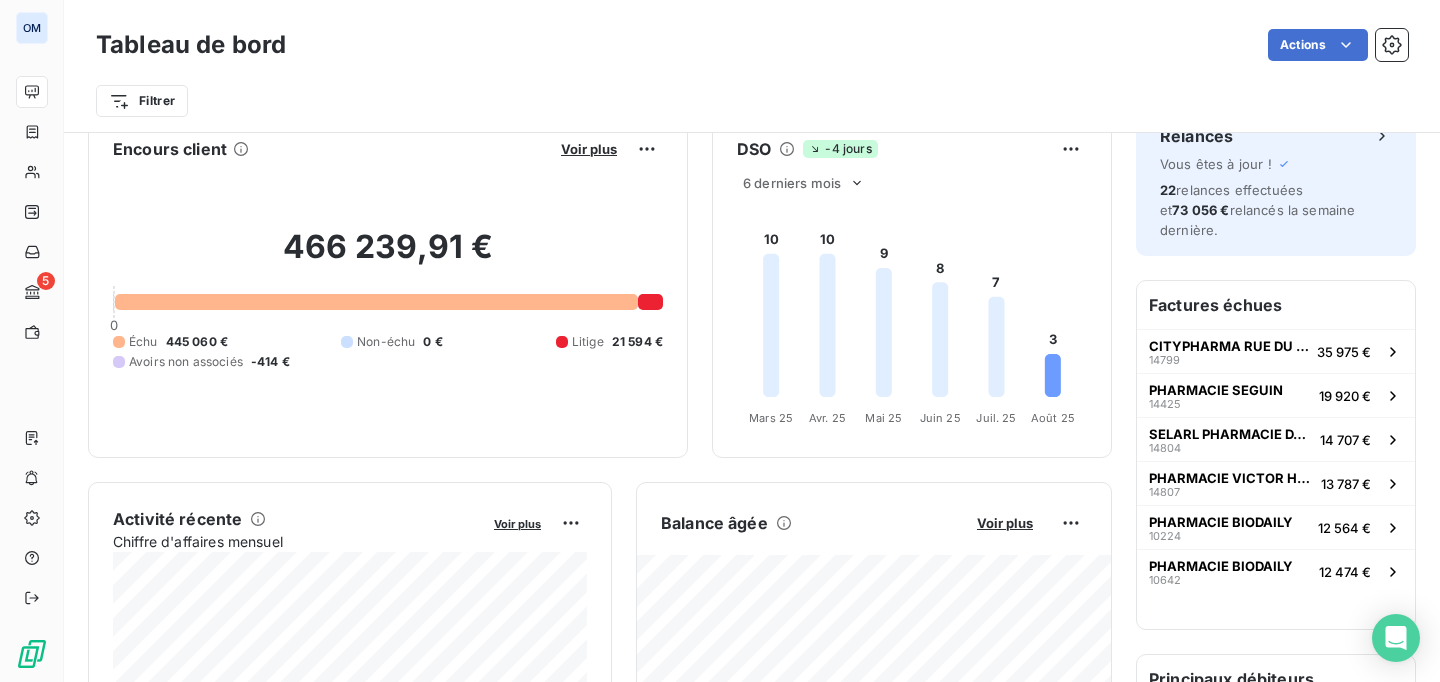 scroll, scrollTop: 0, scrollLeft: 0, axis: both 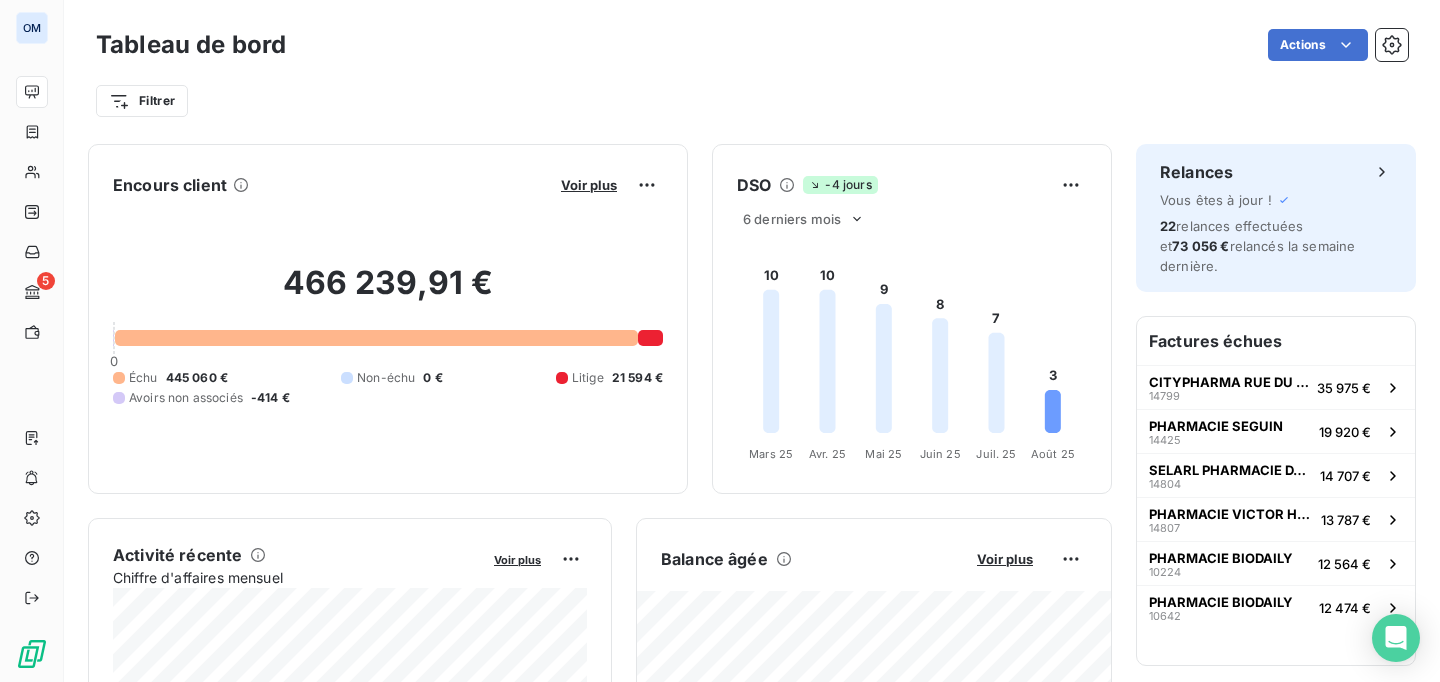 click on "-4 jours" at bounding box center (840, 185) 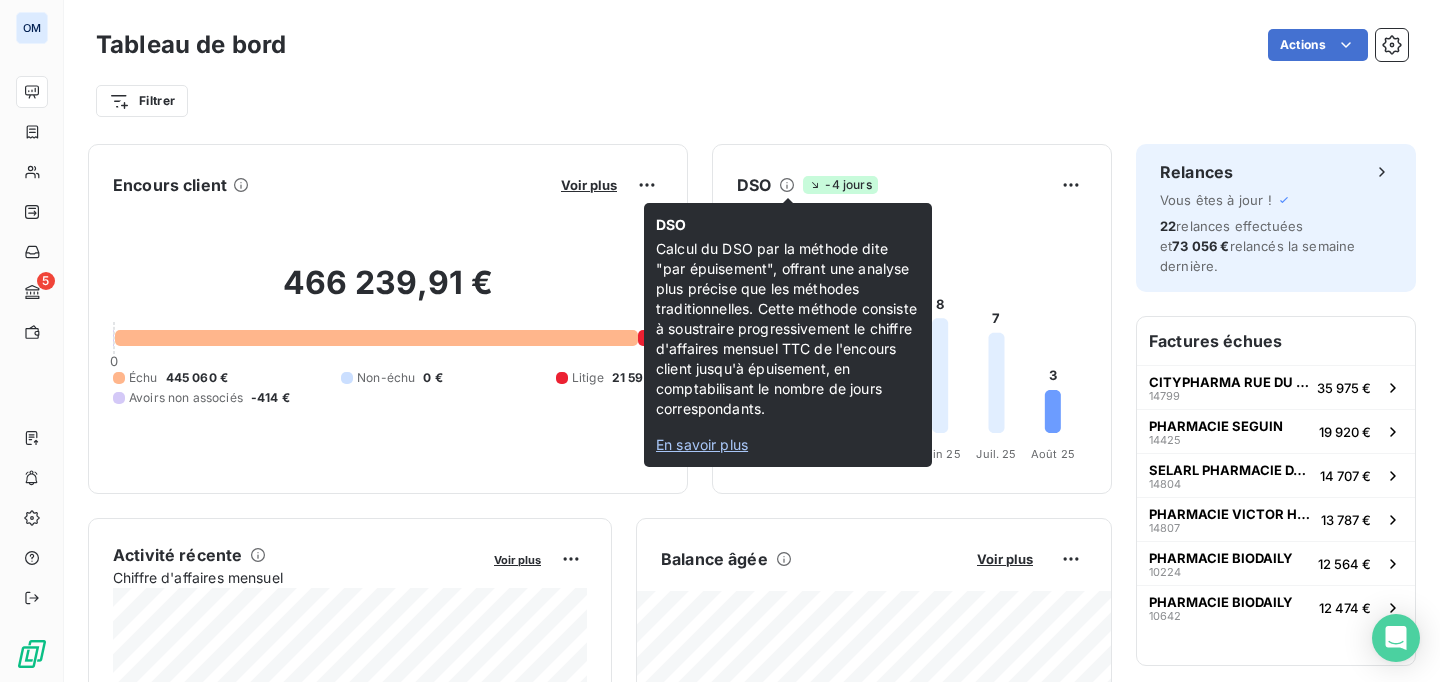 click 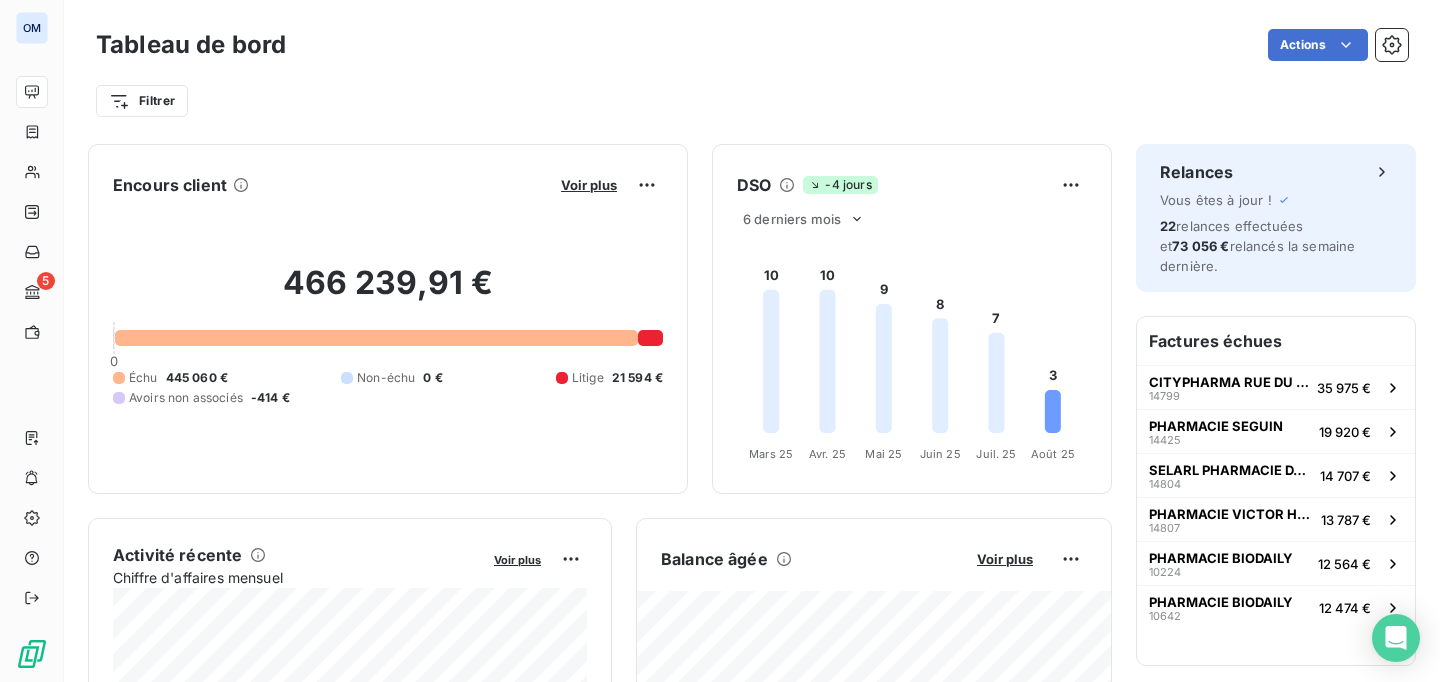 click 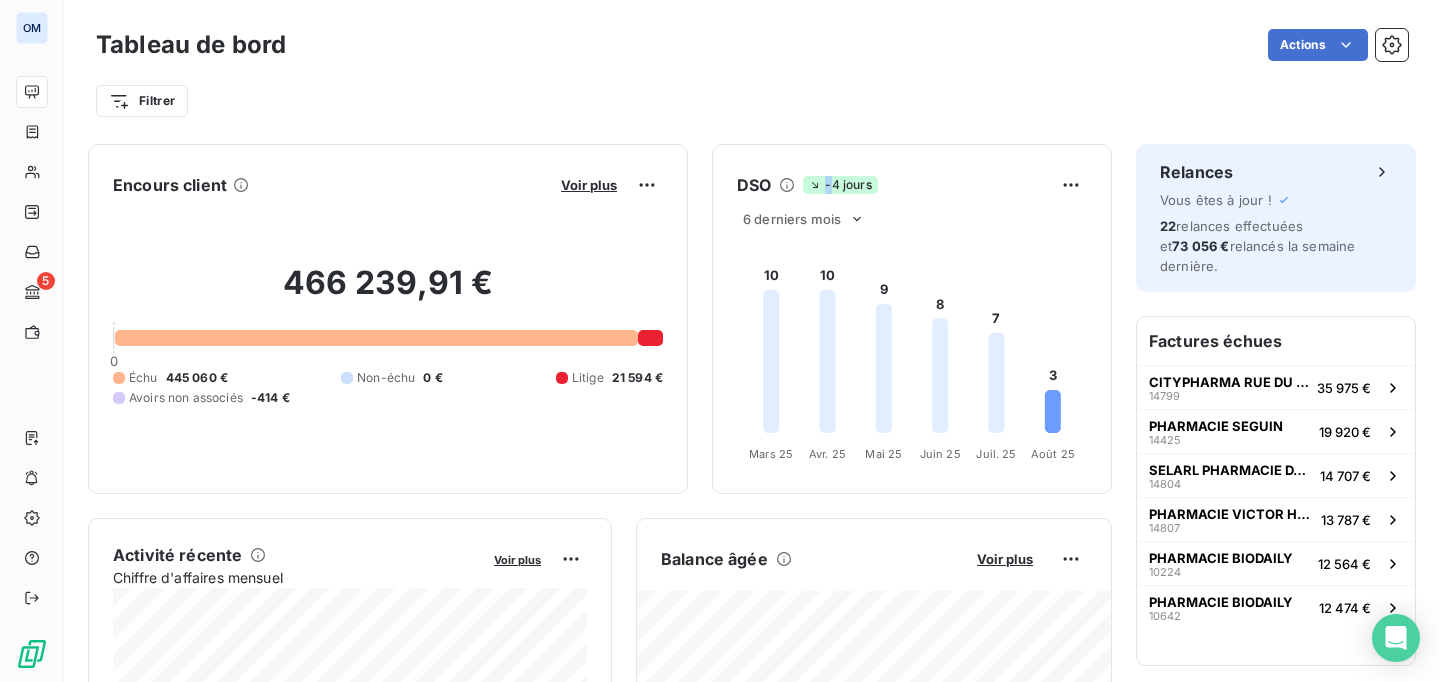 click on "DSO -4 jours 6 derniers mois 10 10 9 8 7 3 Mars 25 Mars 25 Avr. 25 Avr. 25 Mai 25 Mai 25 Juin 25 Juin 25 Juil. 25 Juil. 25 Août 25 Août 25" at bounding box center [912, 319] 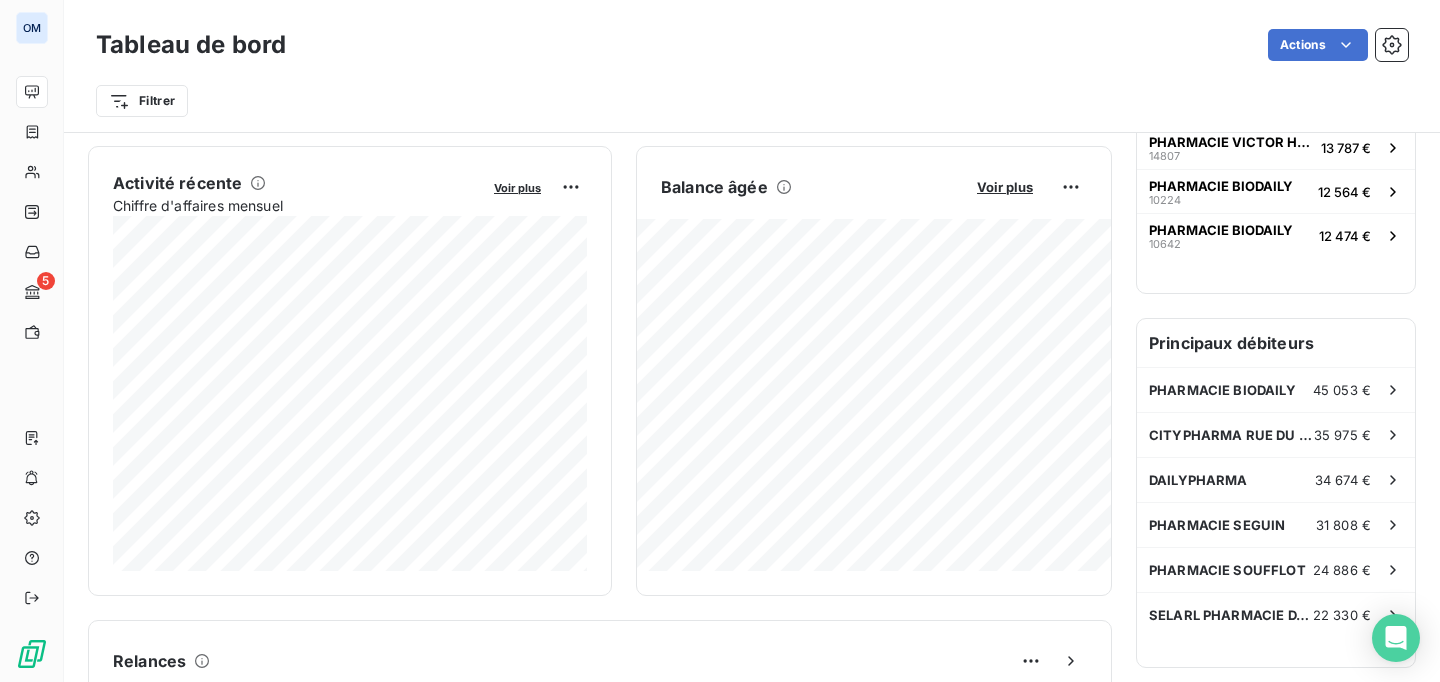 scroll, scrollTop: 376, scrollLeft: 0, axis: vertical 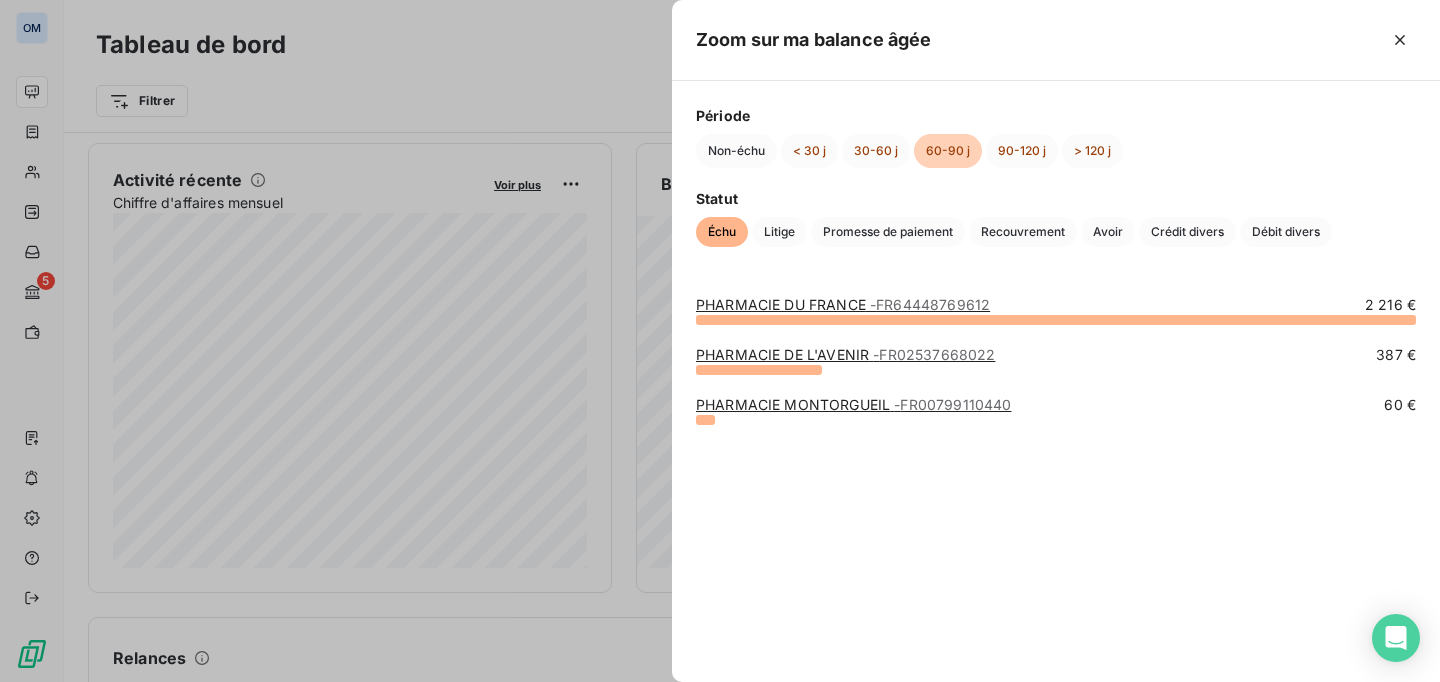 click at bounding box center (720, 341) 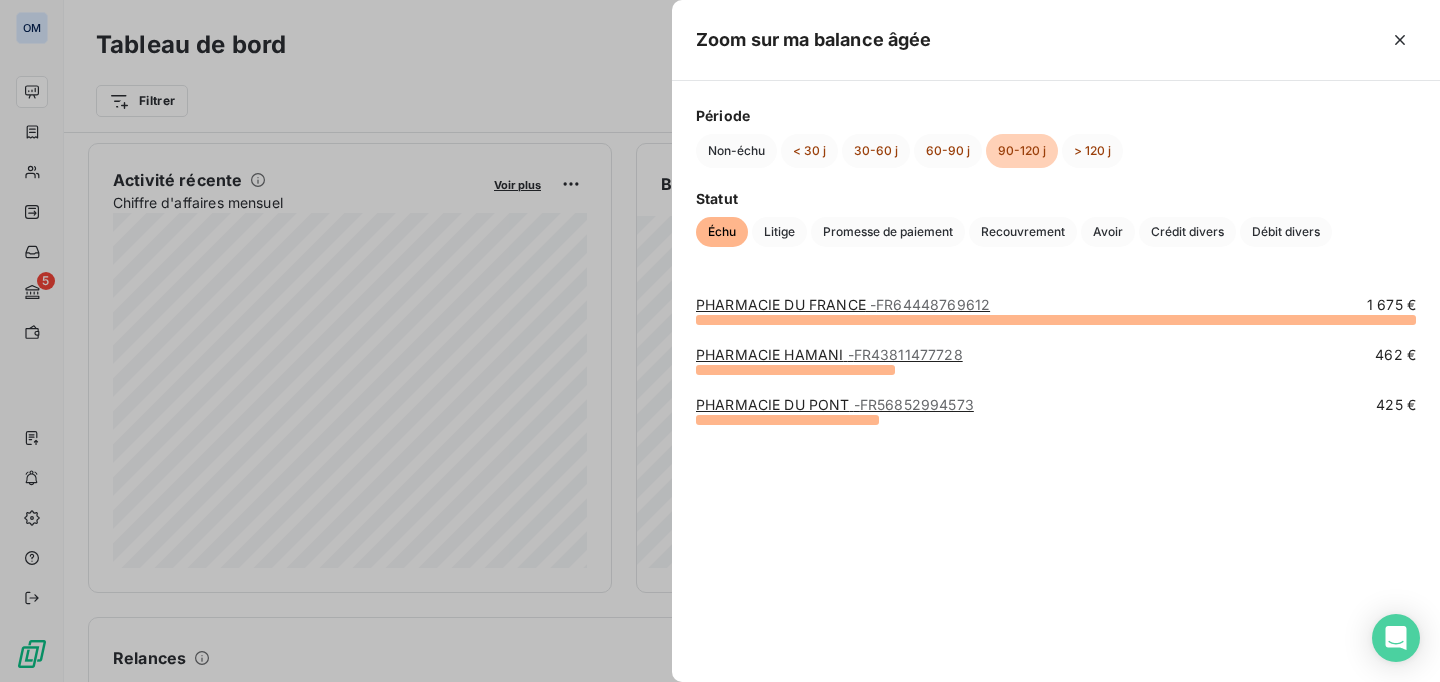 click at bounding box center (720, 341) 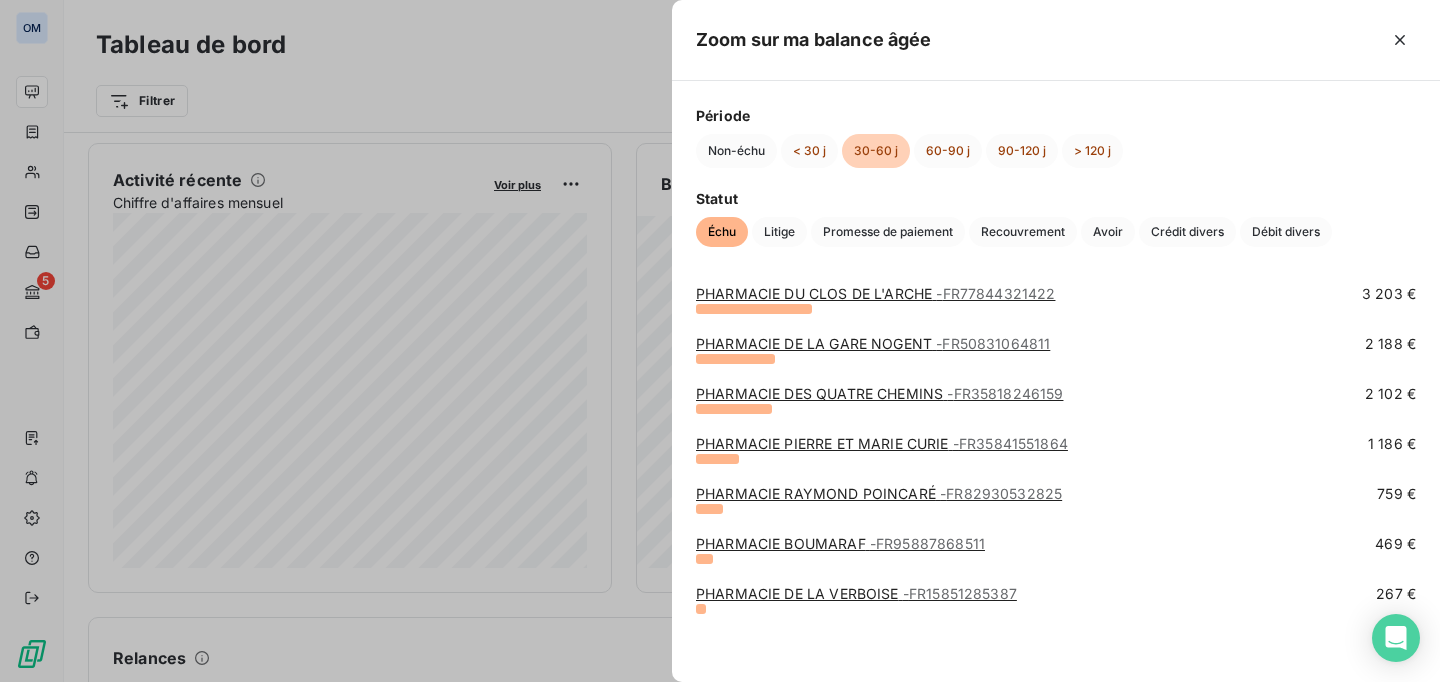 scroll, scrollTop: 0, scrollLeft: 0, axis: both 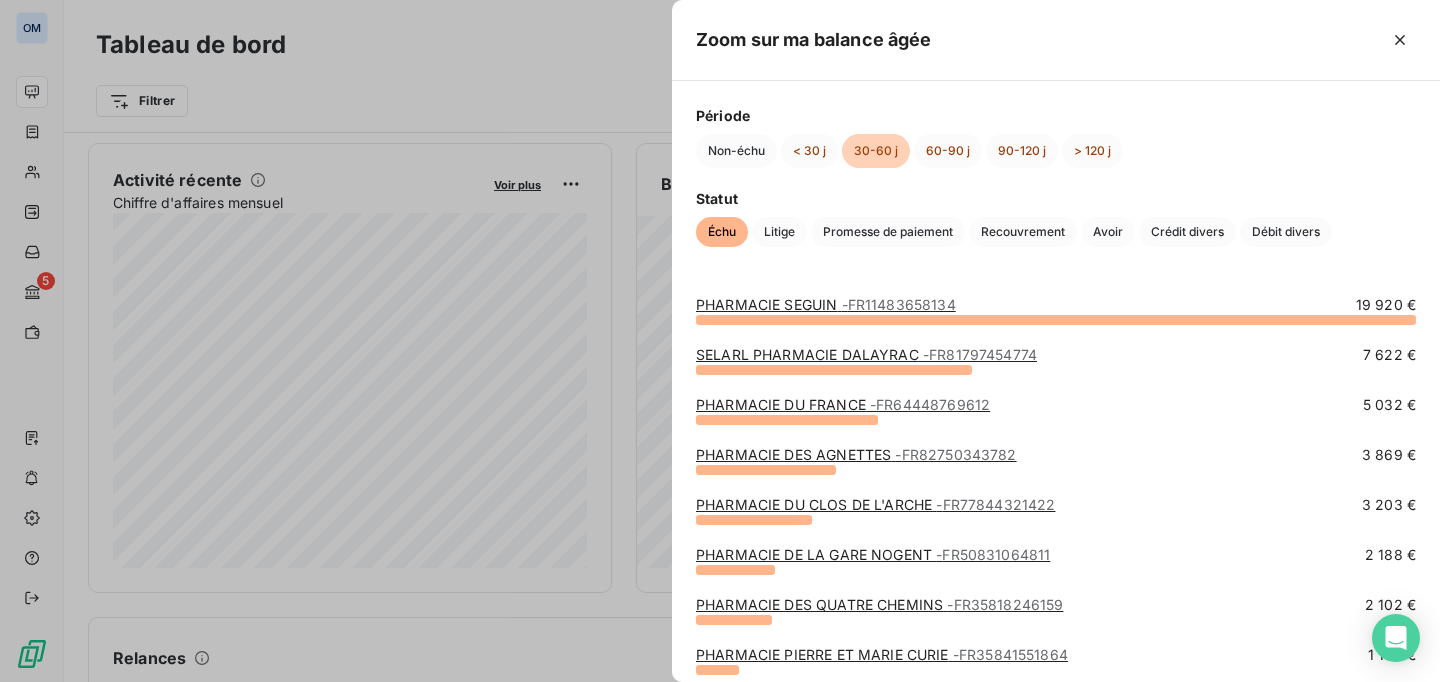 click at bounding box center [720, 341] 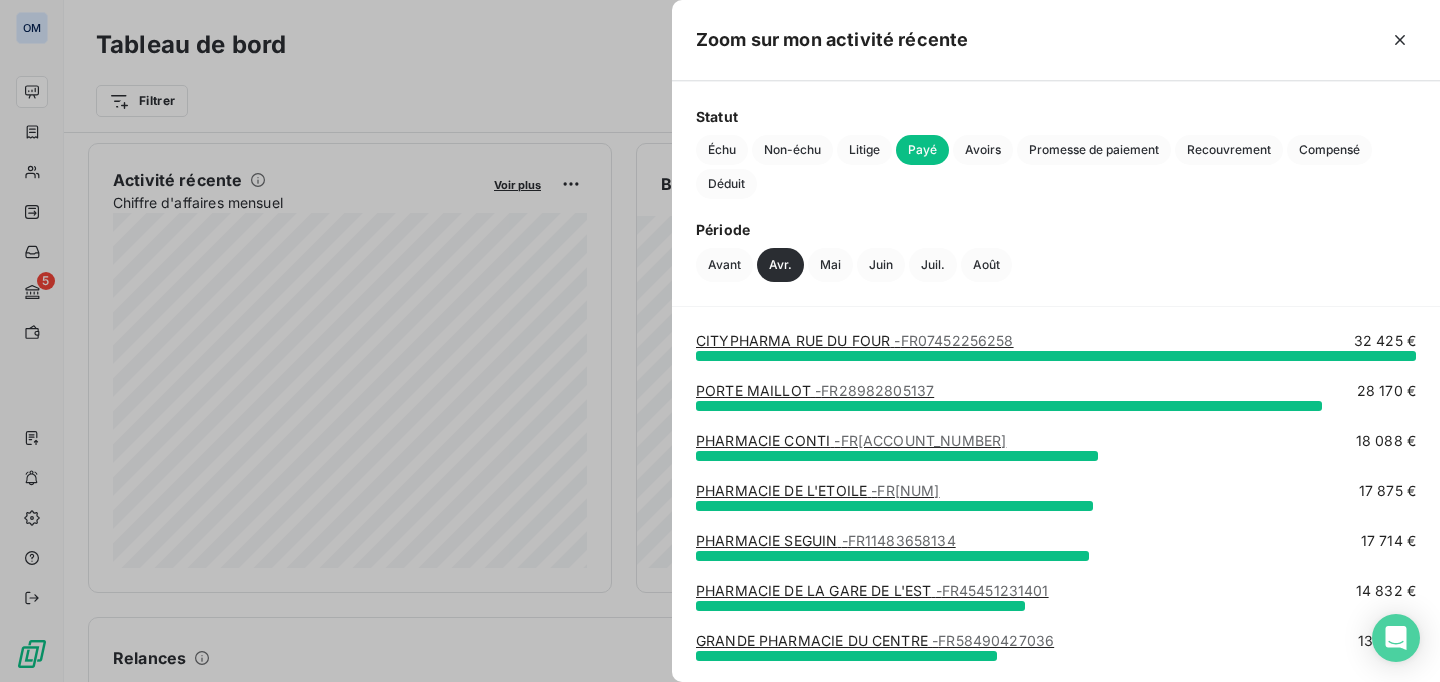 scroll, scrollTop: 4, scrollLeft: 0, axis: vertical 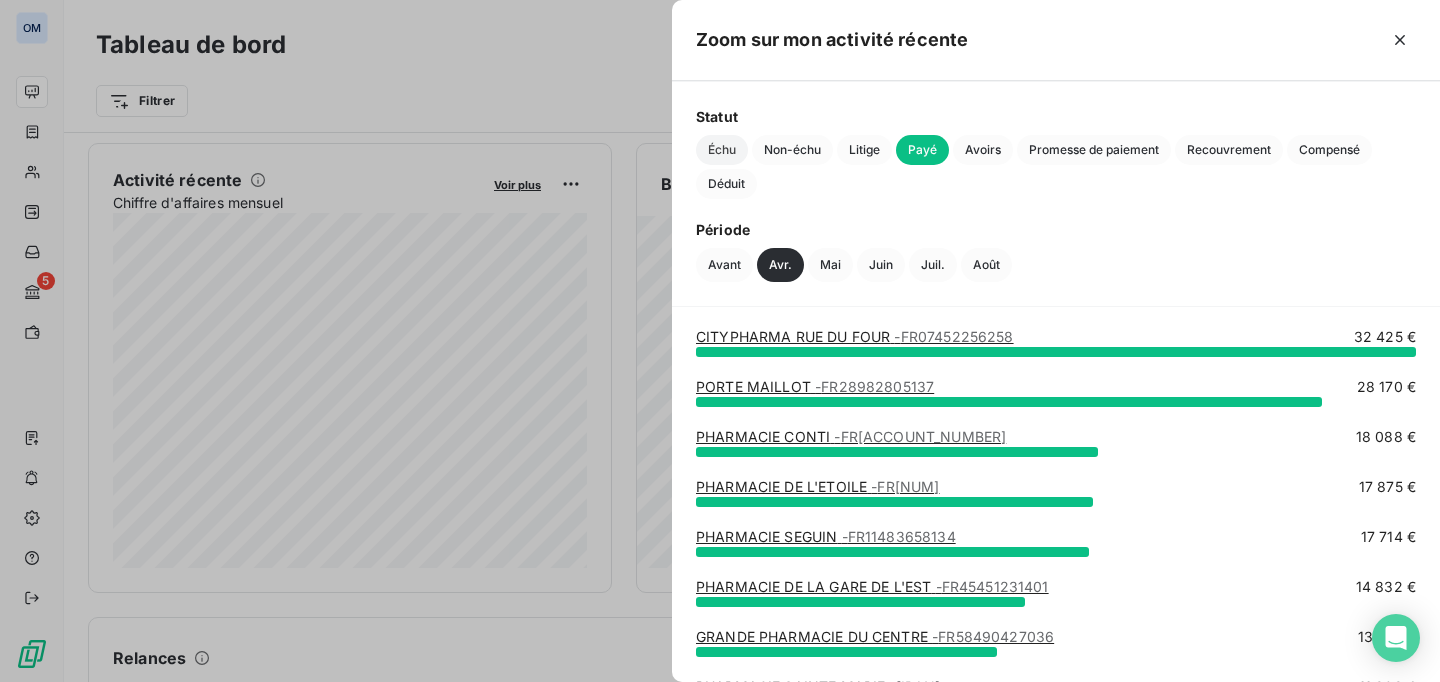 click on "Échu" at bounding box center (722, 150) 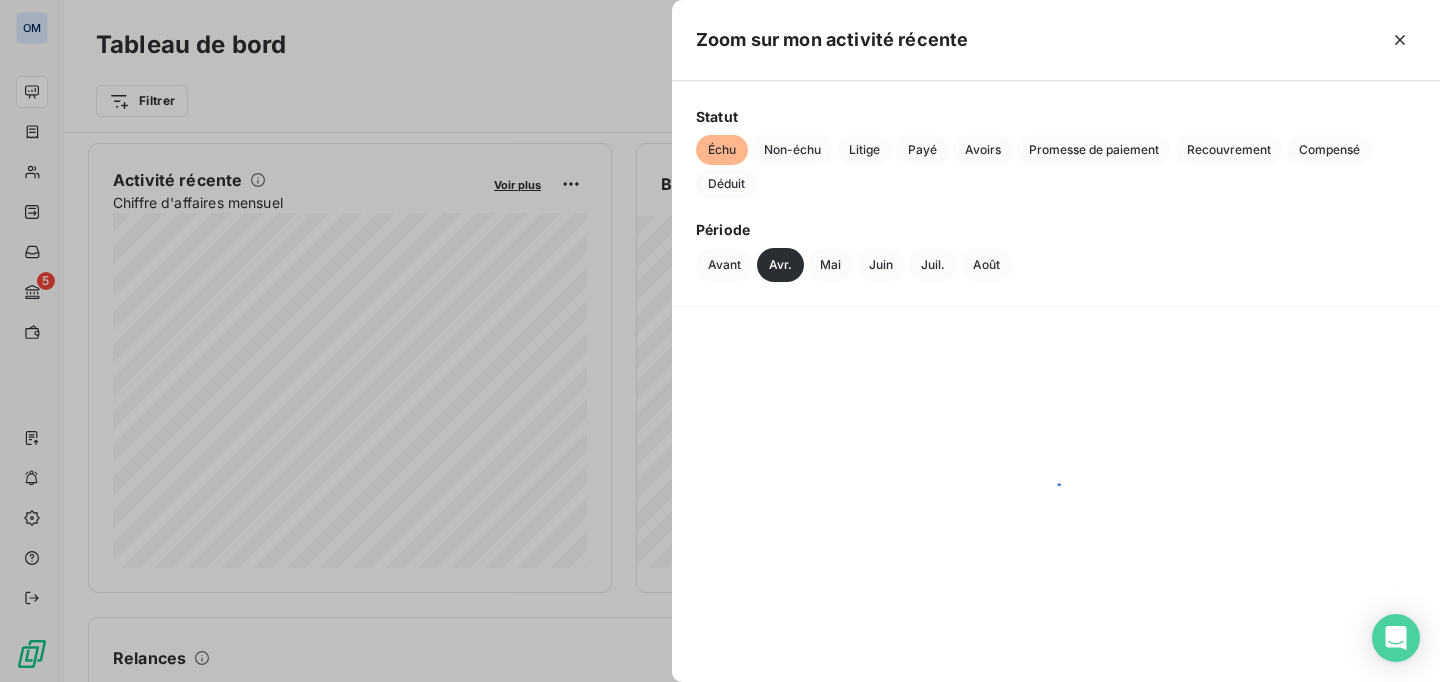 scroll, scrollTop: 0, scrollLeft: 0, axis: both 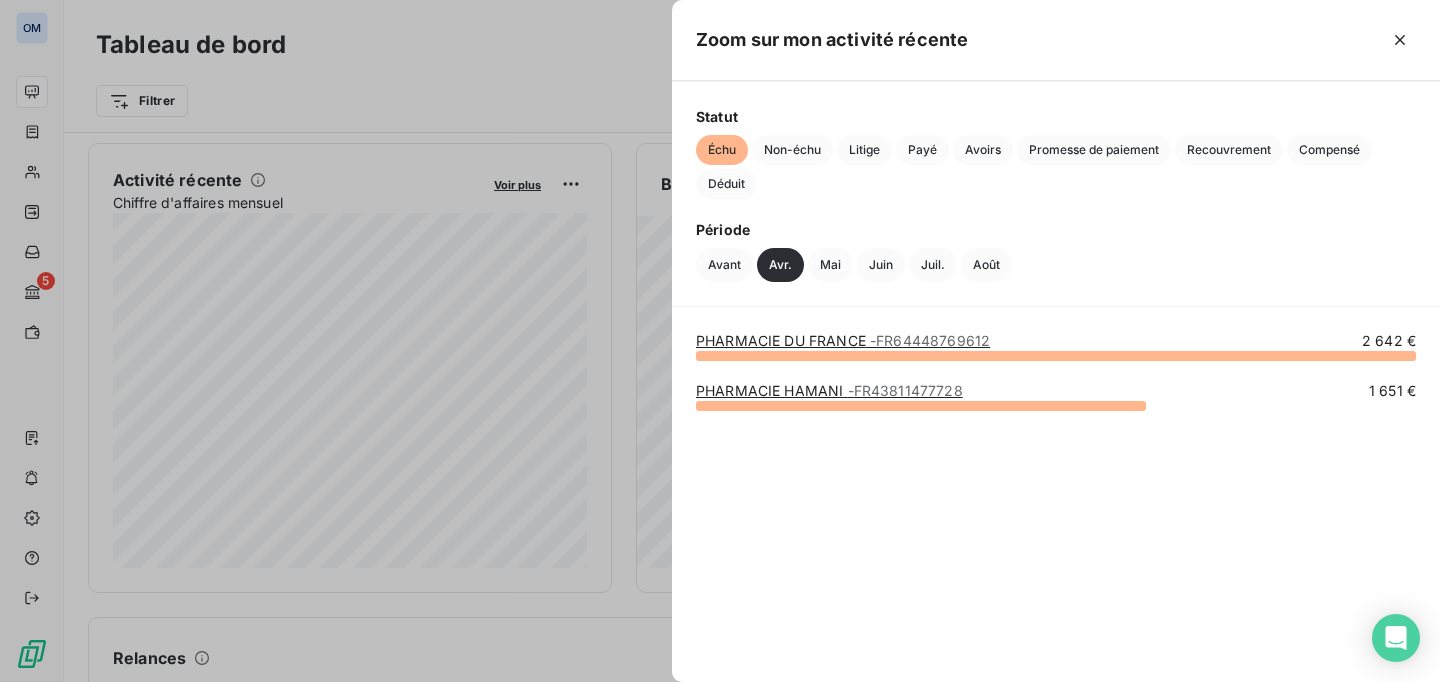 click at bounding box center (720, 341) 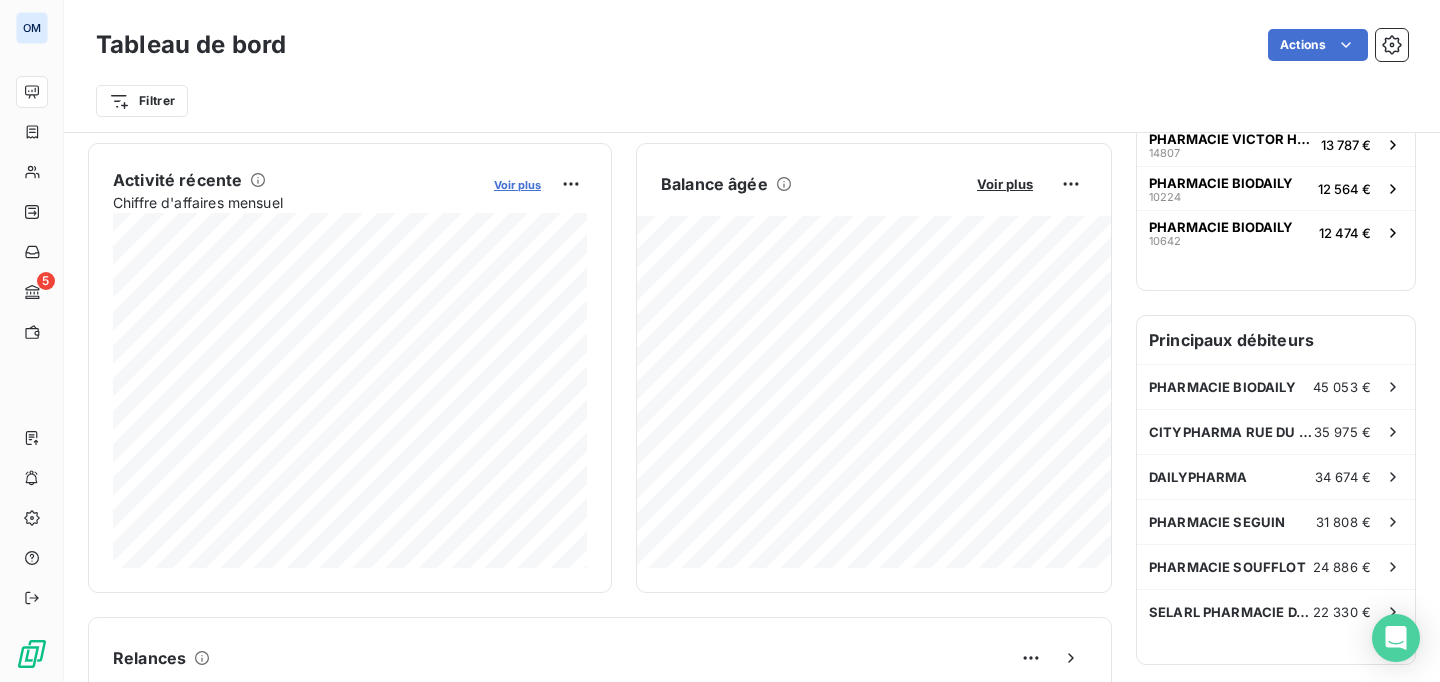 click on "Voir plus" at bounding box center [517, 185] 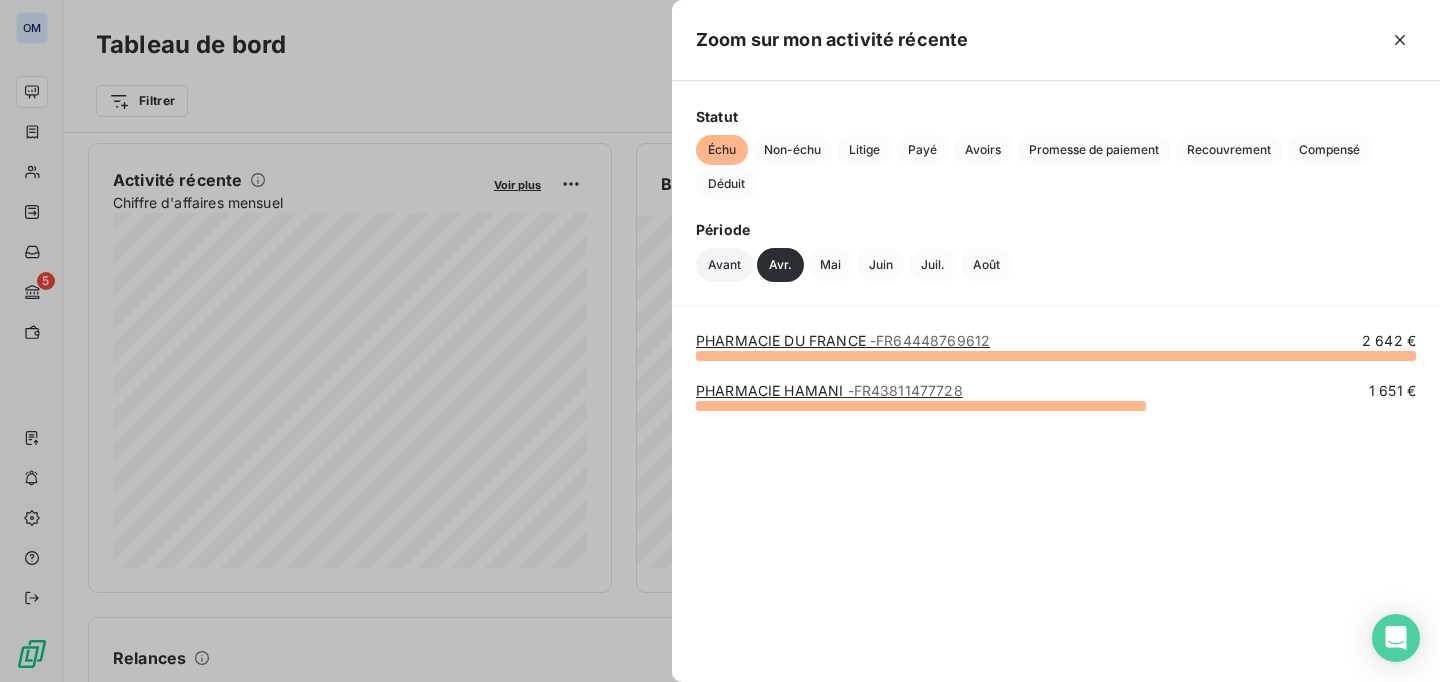 click on "Avant" at bounding box center (724, 265) 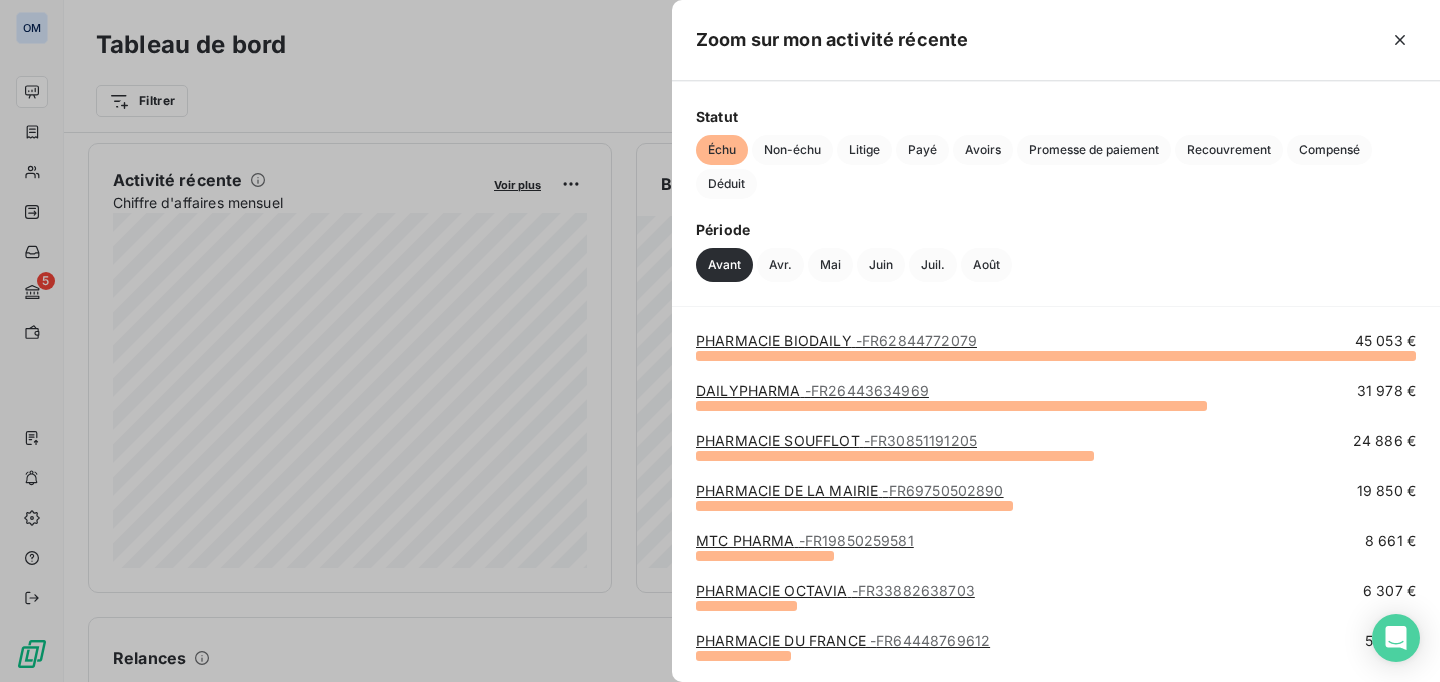 scroll, scrollTop: 247, scrollLeft: 0, axis: vertical 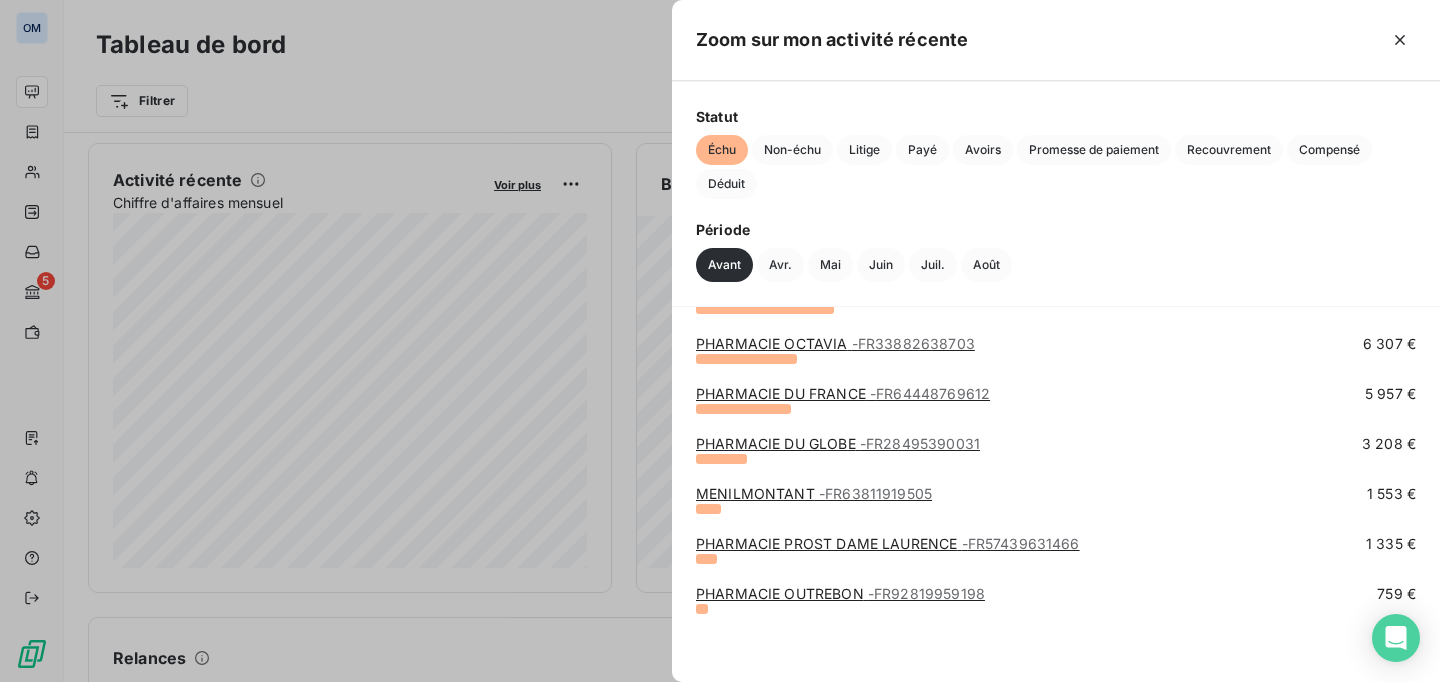 click at bounding box center [720, 341] 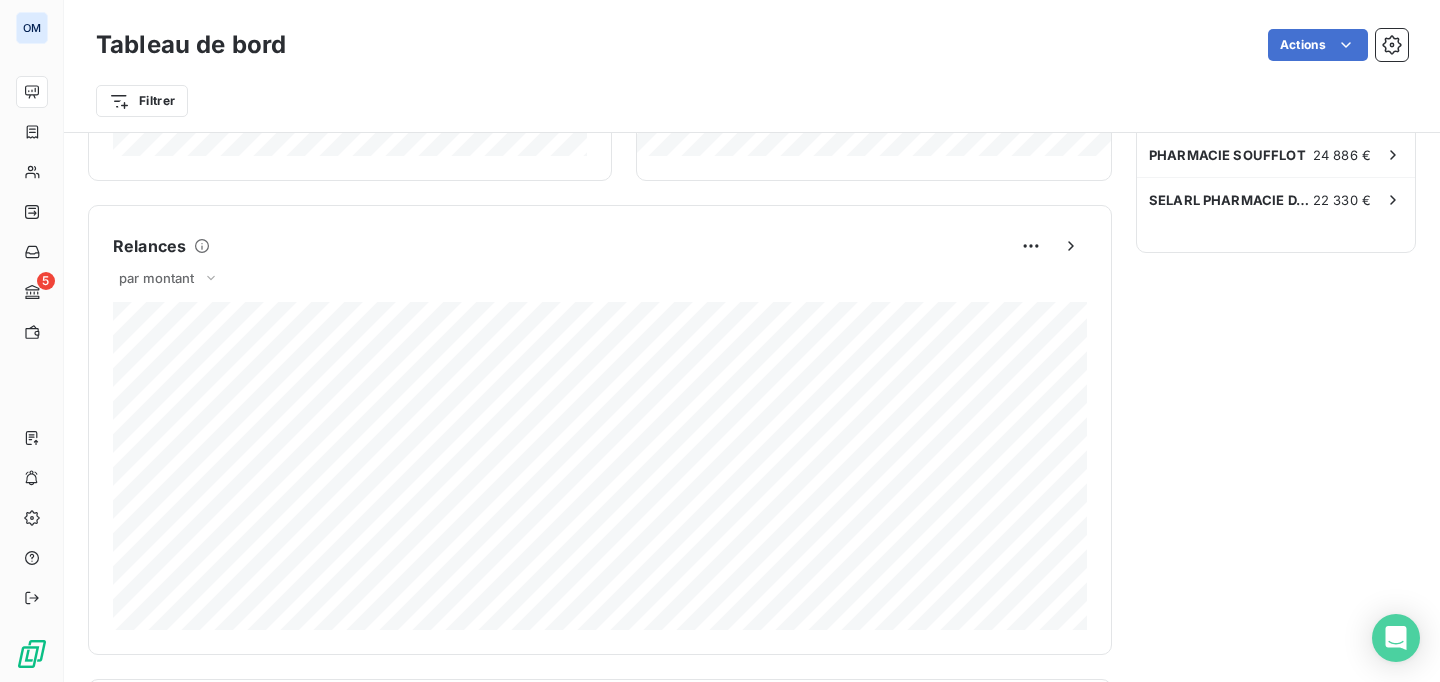 scroll, scrollTop: 791, scrollLeft: 0, axis: vertical 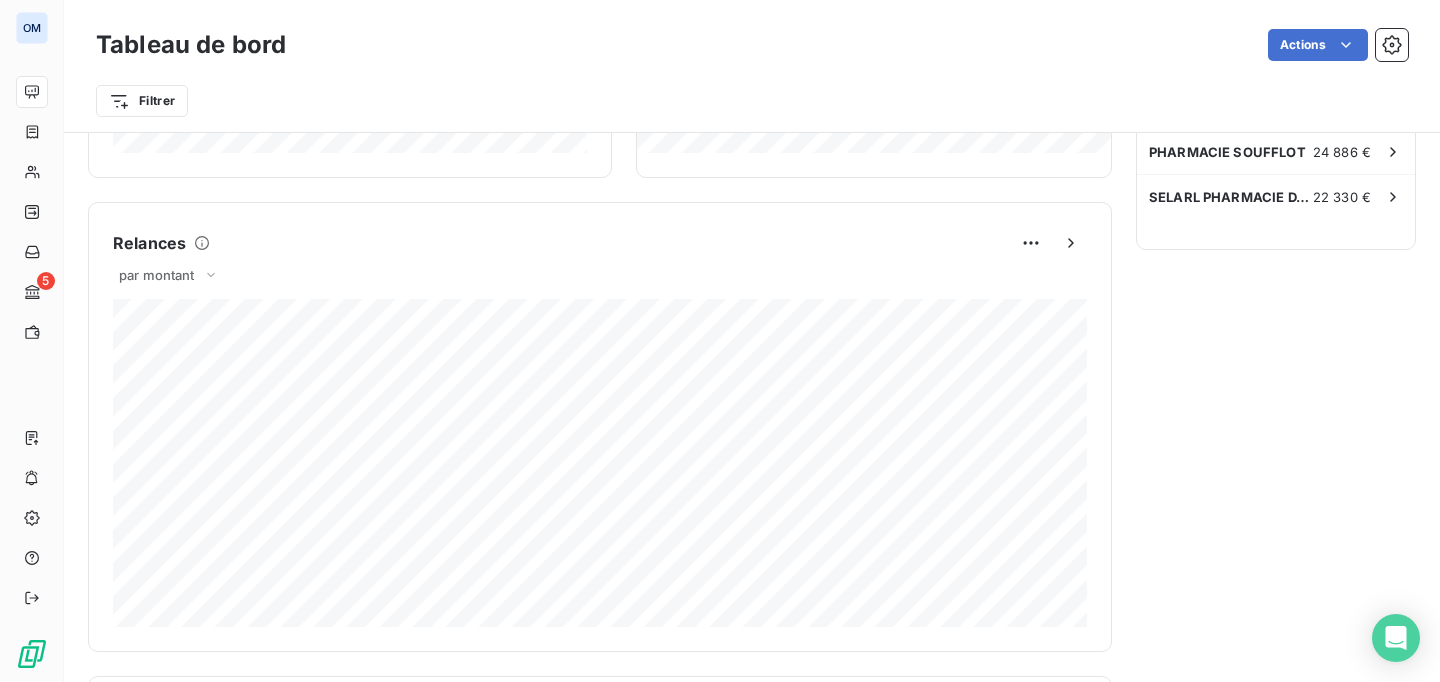 click on "Relances par montant
[AMOUNT] €
Relances effectuées
Niveau 1
[AMOUNT] €
Niveau 2
[AMOUNT] €
Niveau 3
[AMOUNT] €
Niveau 4
[AMOUNT] €" at bounding box center (600, 427) 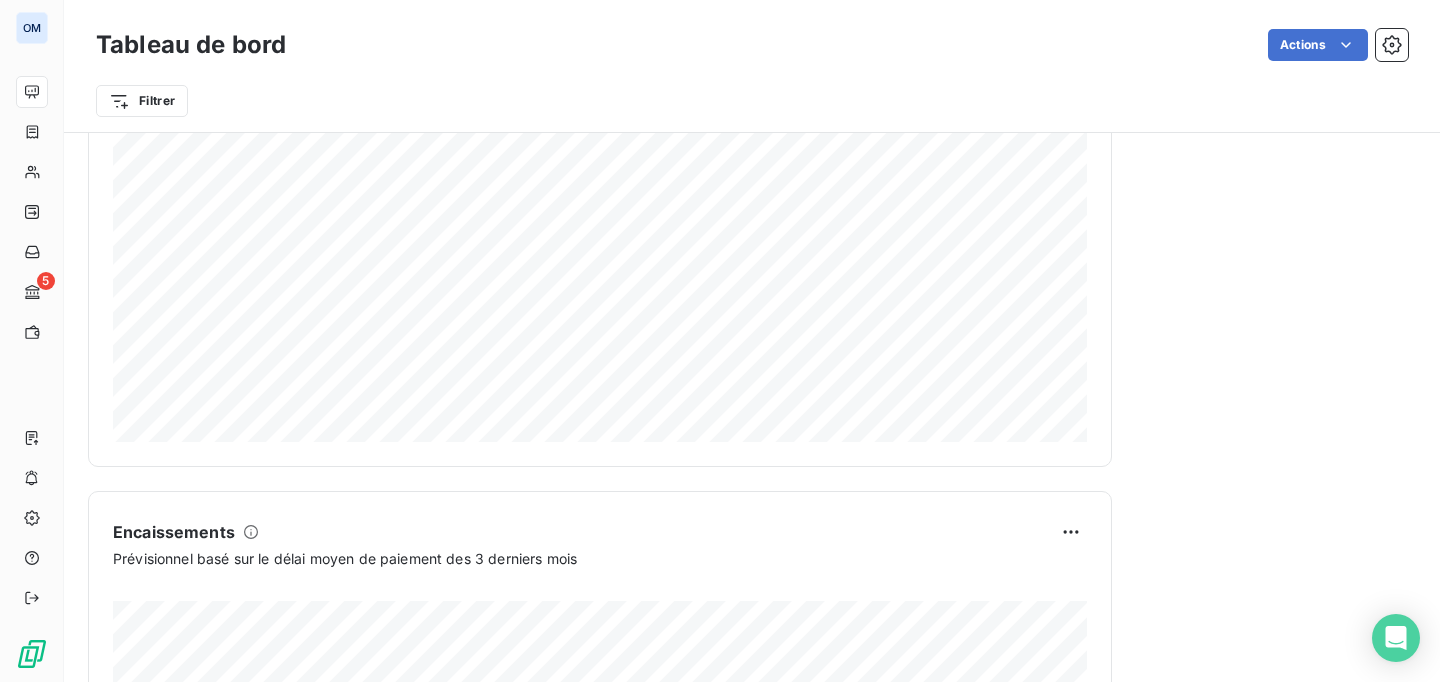scroll, scrollTop: 1005, scrollLeft: 0, axis: vertical 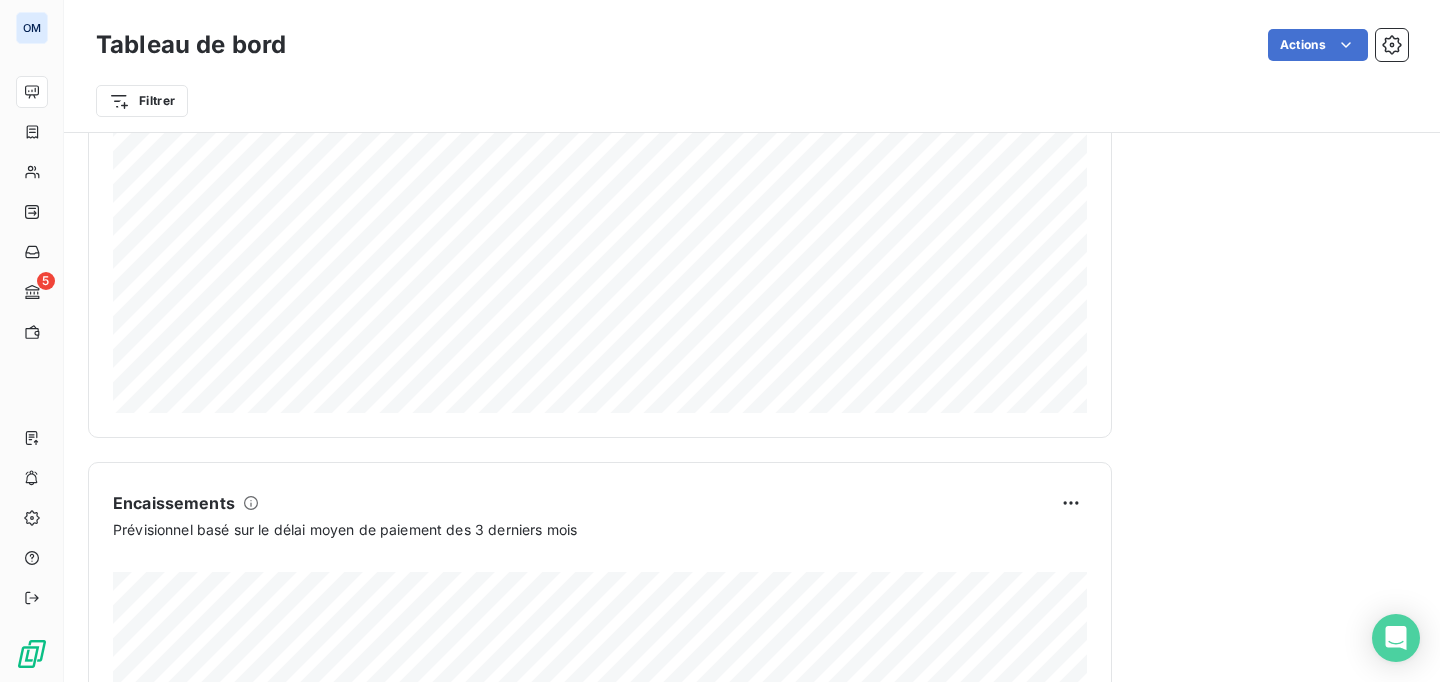 click on "Encaissements Prévisionnel basé sur le délai moyen de paiement des 3 derniers mois" at bounding box center [600, 687] 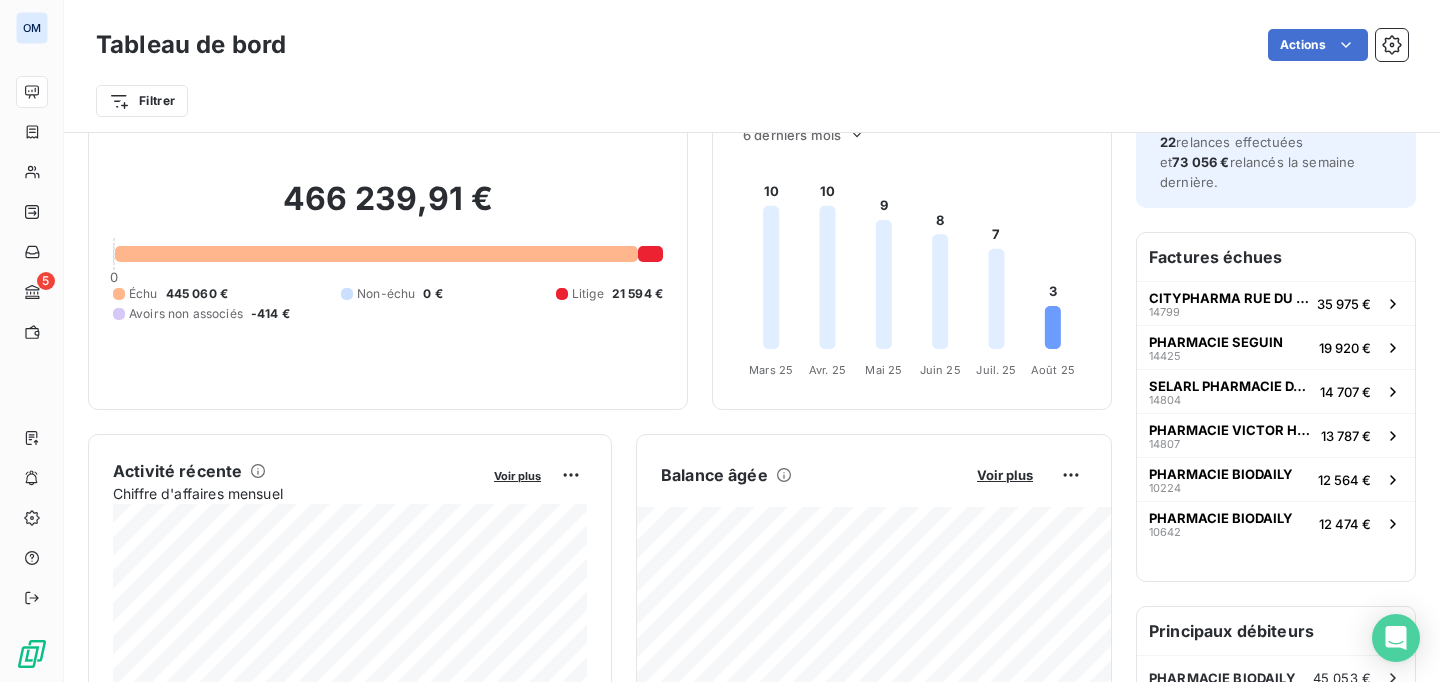 scroll, scrollTop: 0, scrollLeft: 0, axis: both 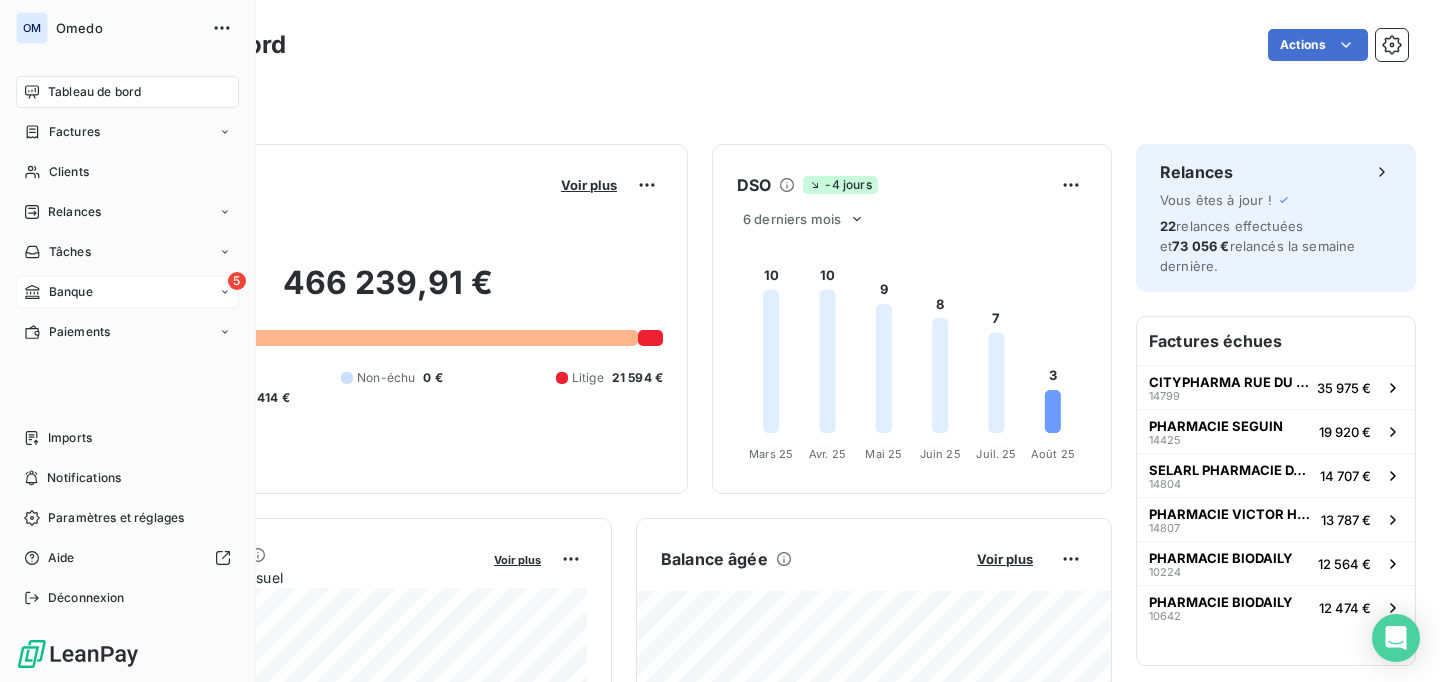click on "Banque" at bounding box center (71, 292) 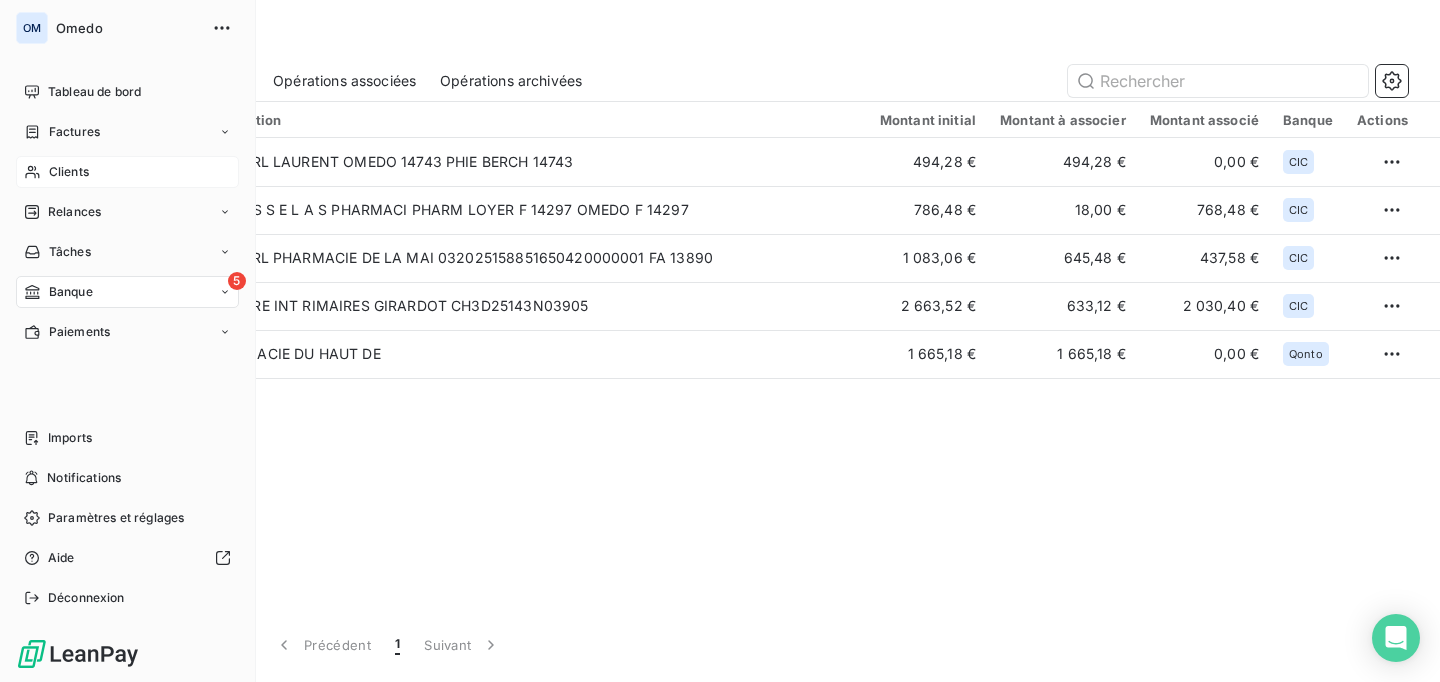 click on "Clients" at bounding box center (69, 172) 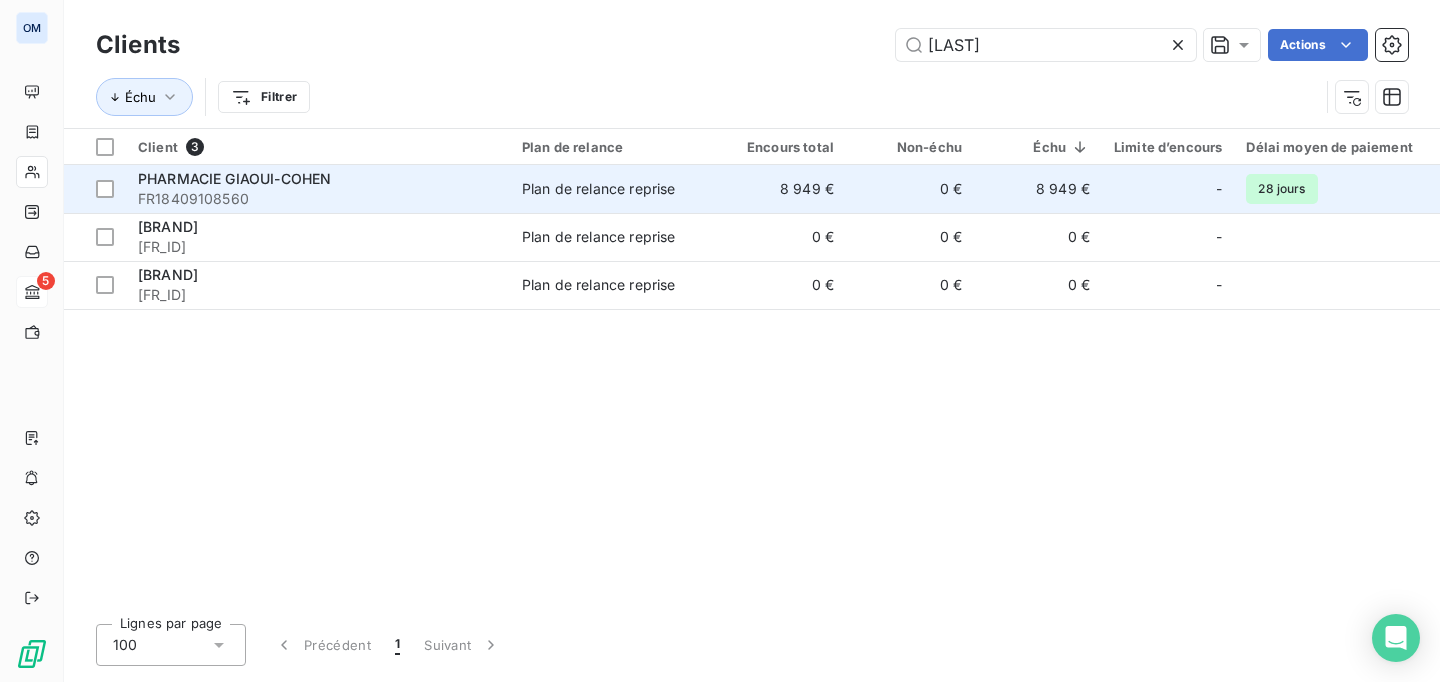 type on "cohen" 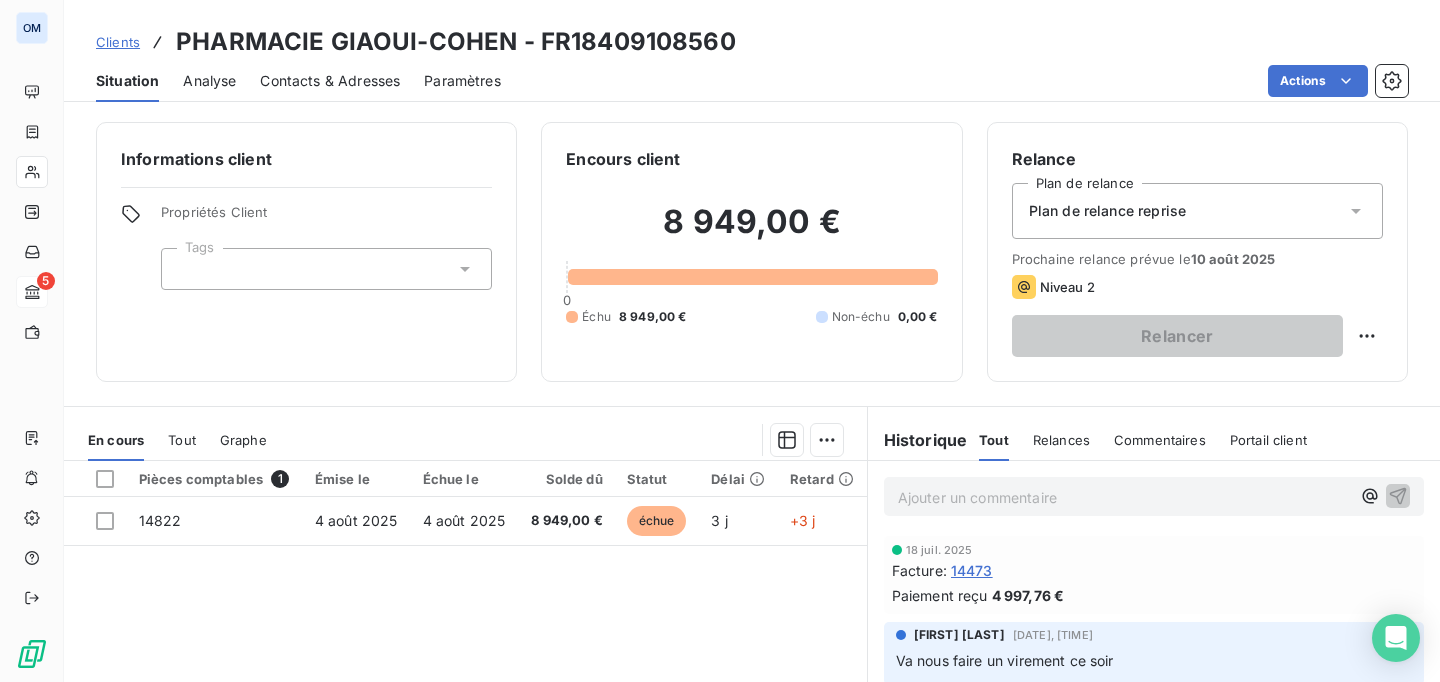 click on "Contacts & Adresses" at bounding box center (330, 81) 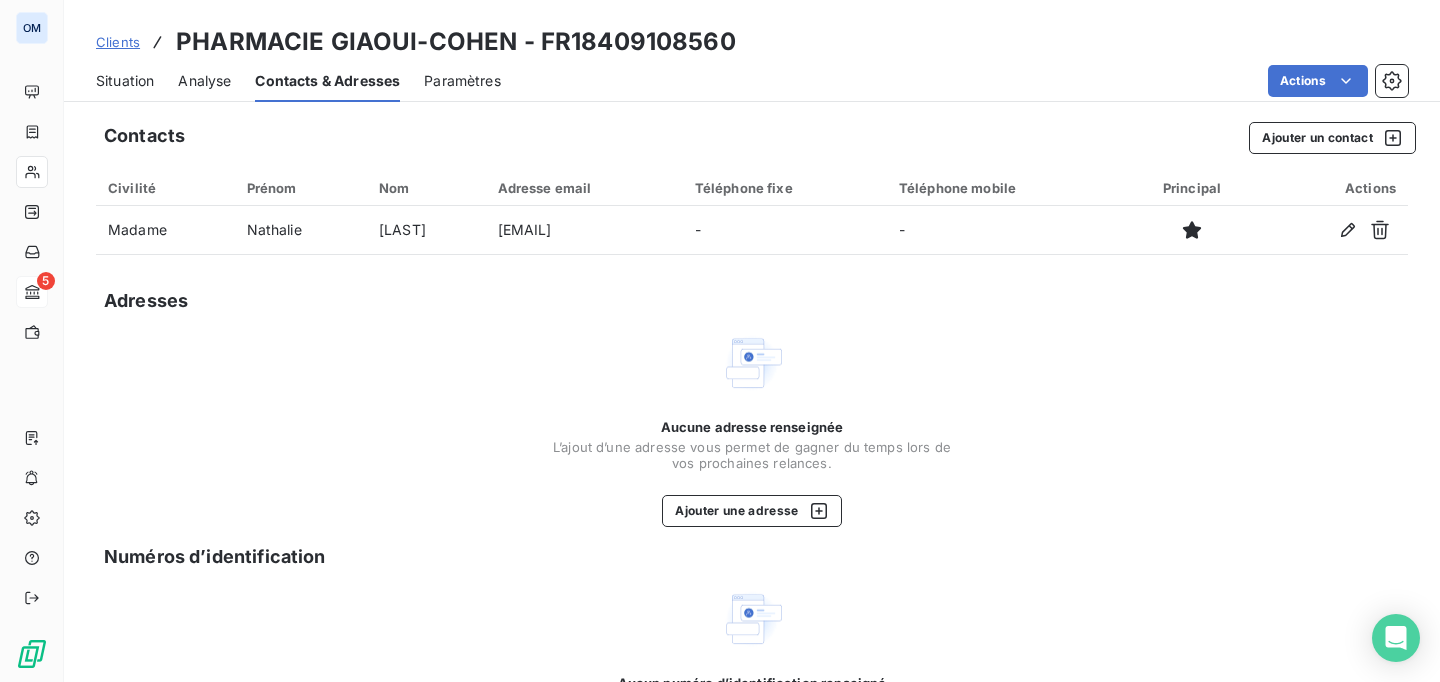 click on "Situation Analyse Contacts & Adresses Paramètres Actions" at bounding box center (752, 81) 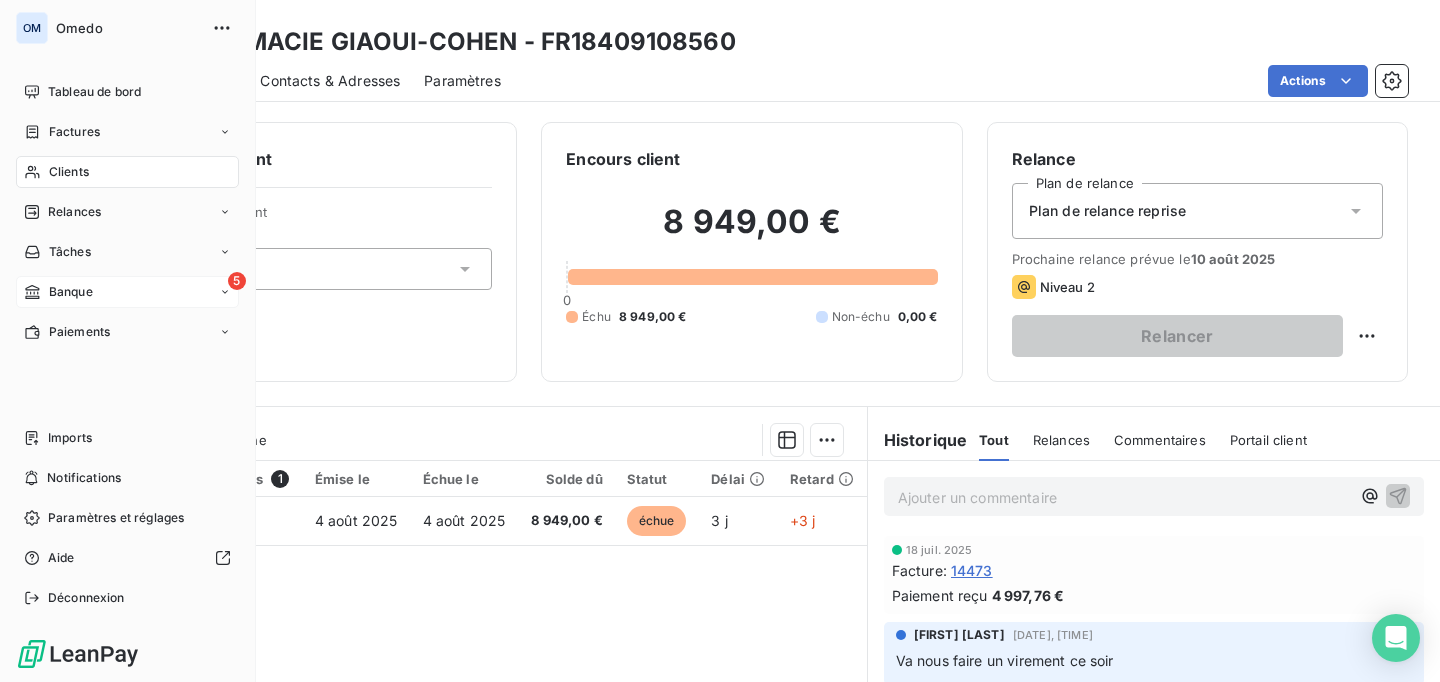 click on "Clients" at bounding box center (127, 172) 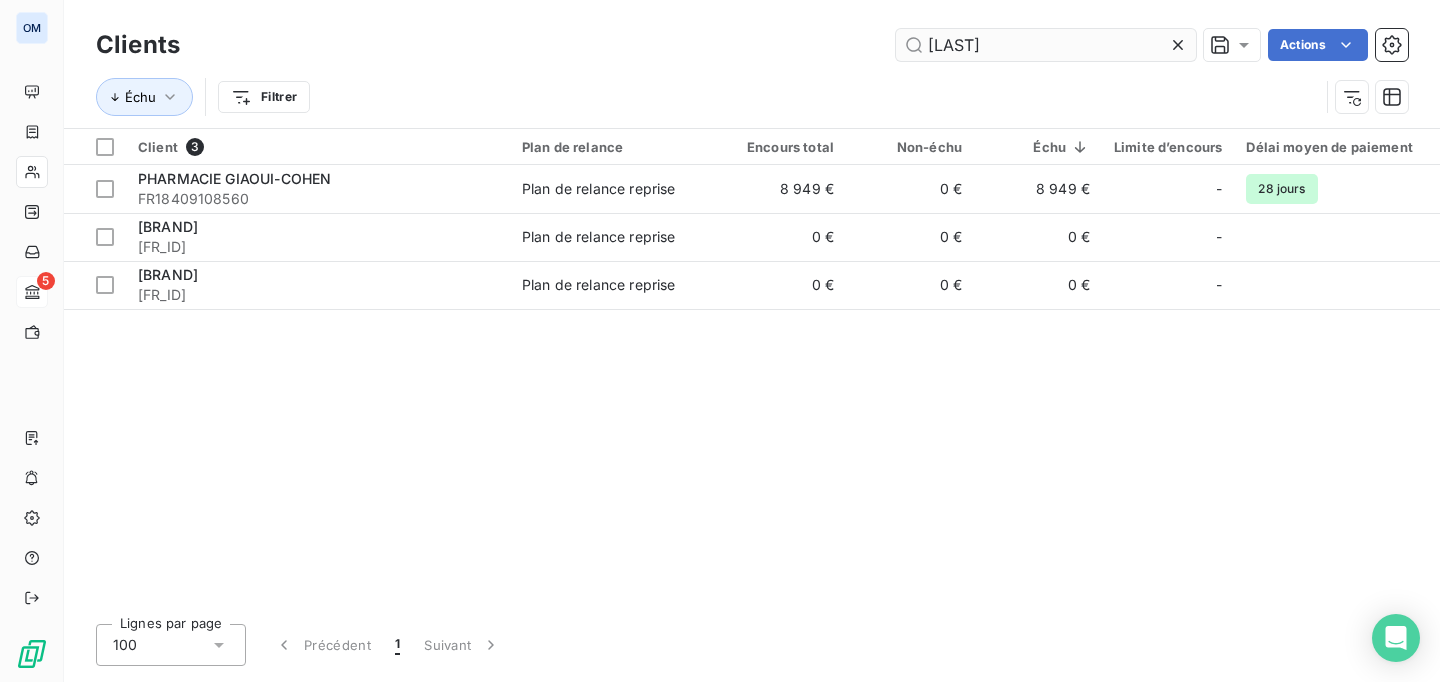 click on "cohen" at bounding box center (1046, 45) 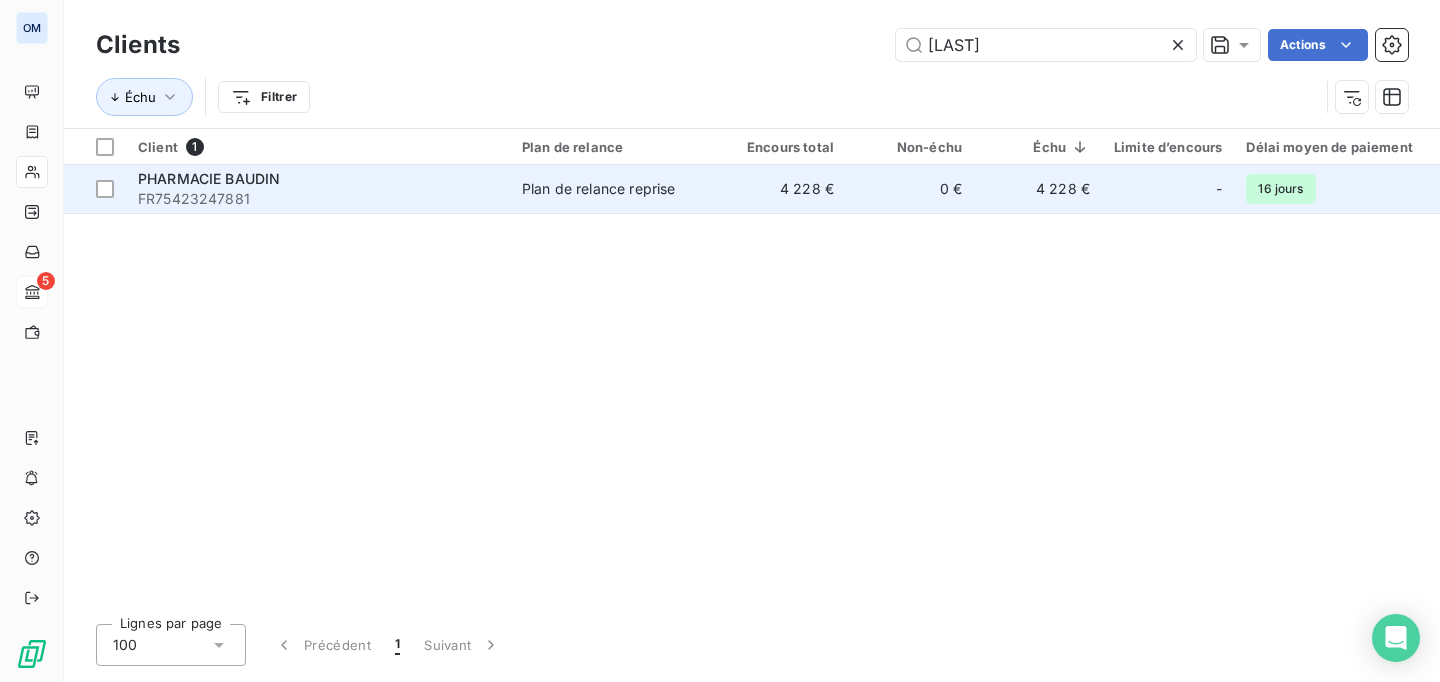 type on "baudin" 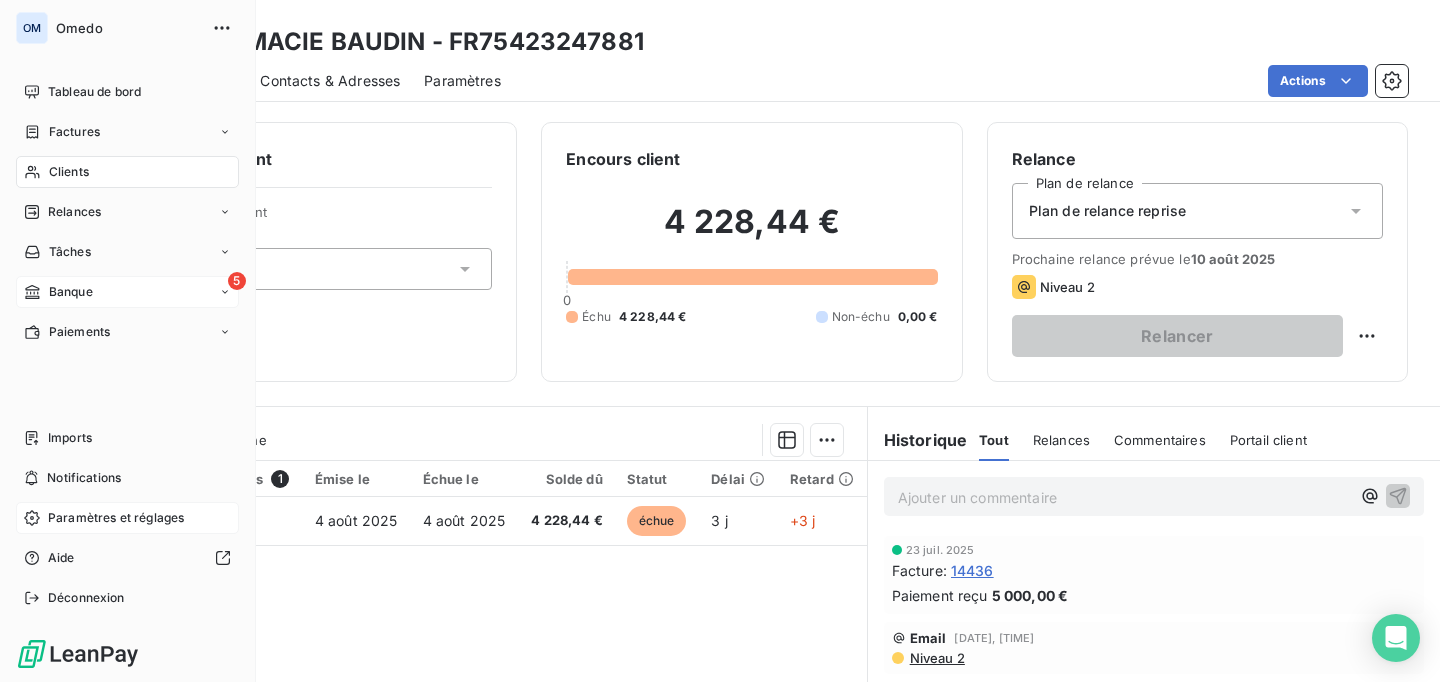 click on "Paramètres et réglages" at bounding box center [116, 518] 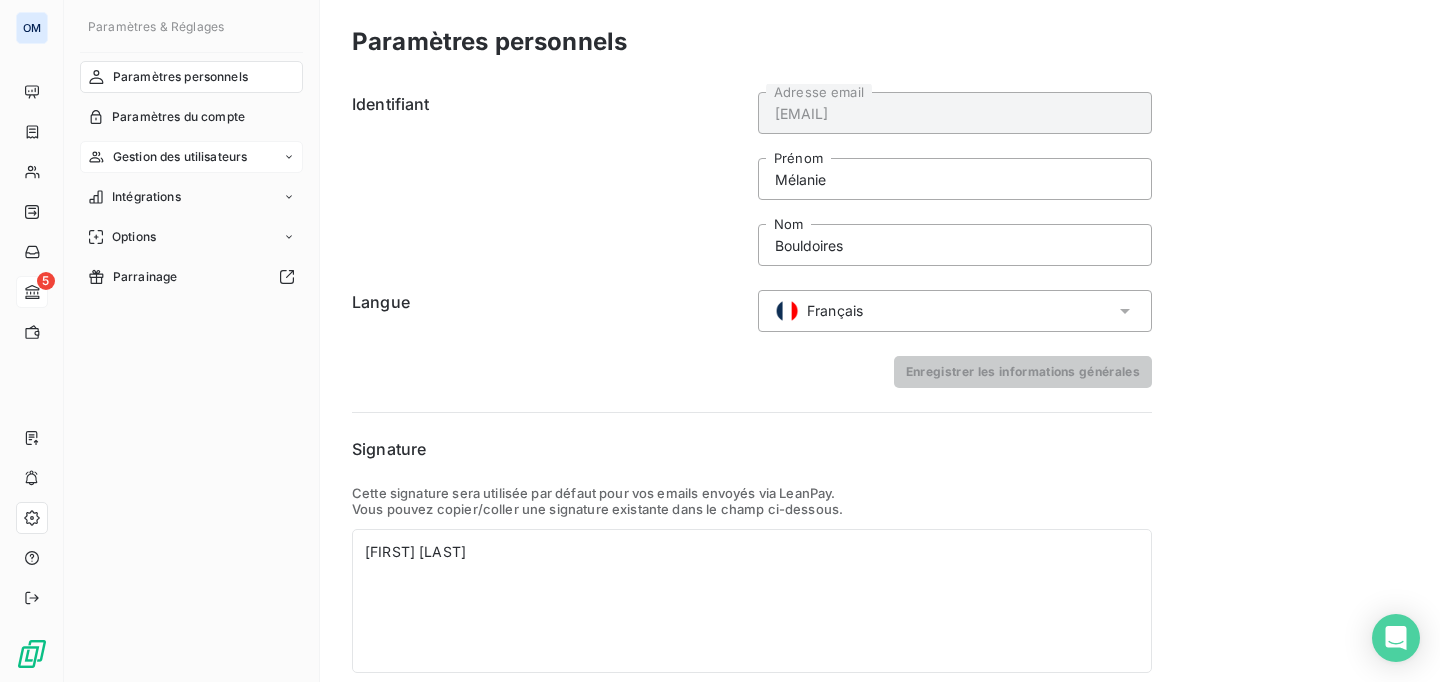 click on "Gestion des utilisateurs" at bounding box center [180, 157] 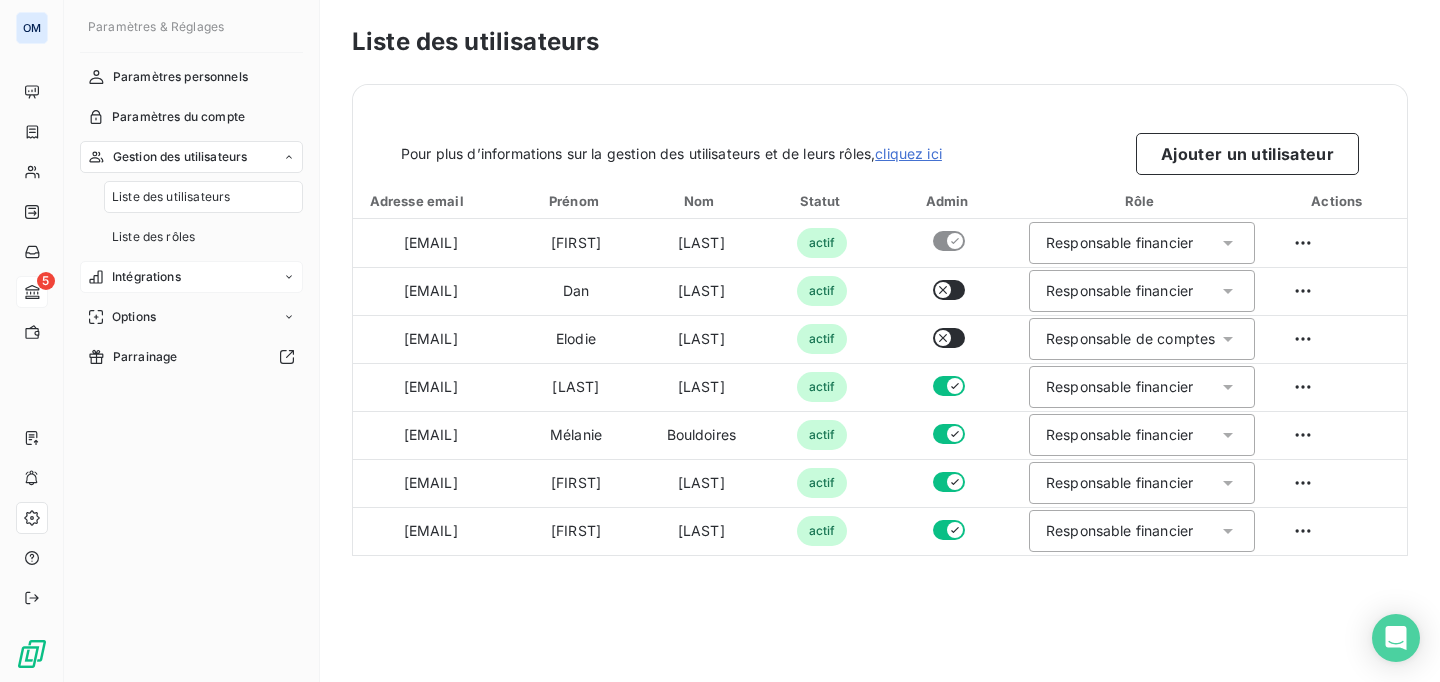 click on "Intégrations" at bounding box center [191, 277] 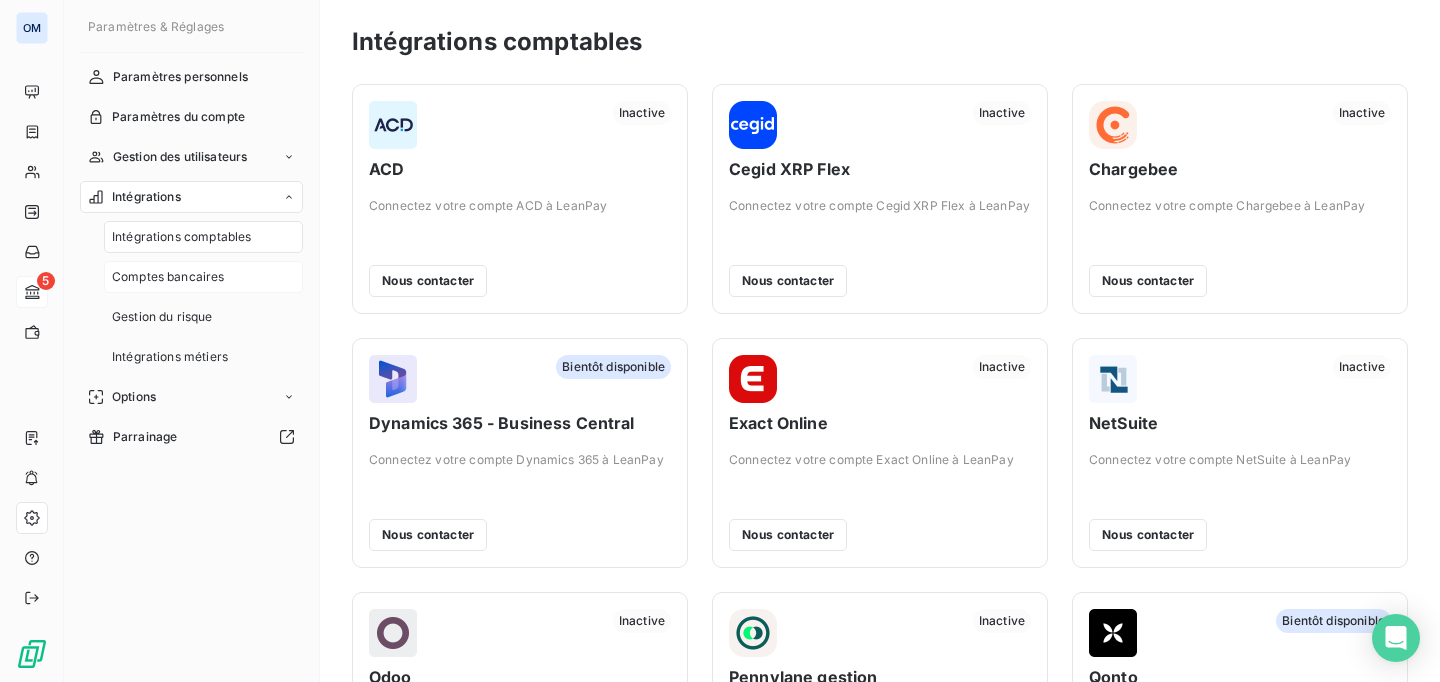 click on "Comptes bancaires" at bounding box center [168, 277] 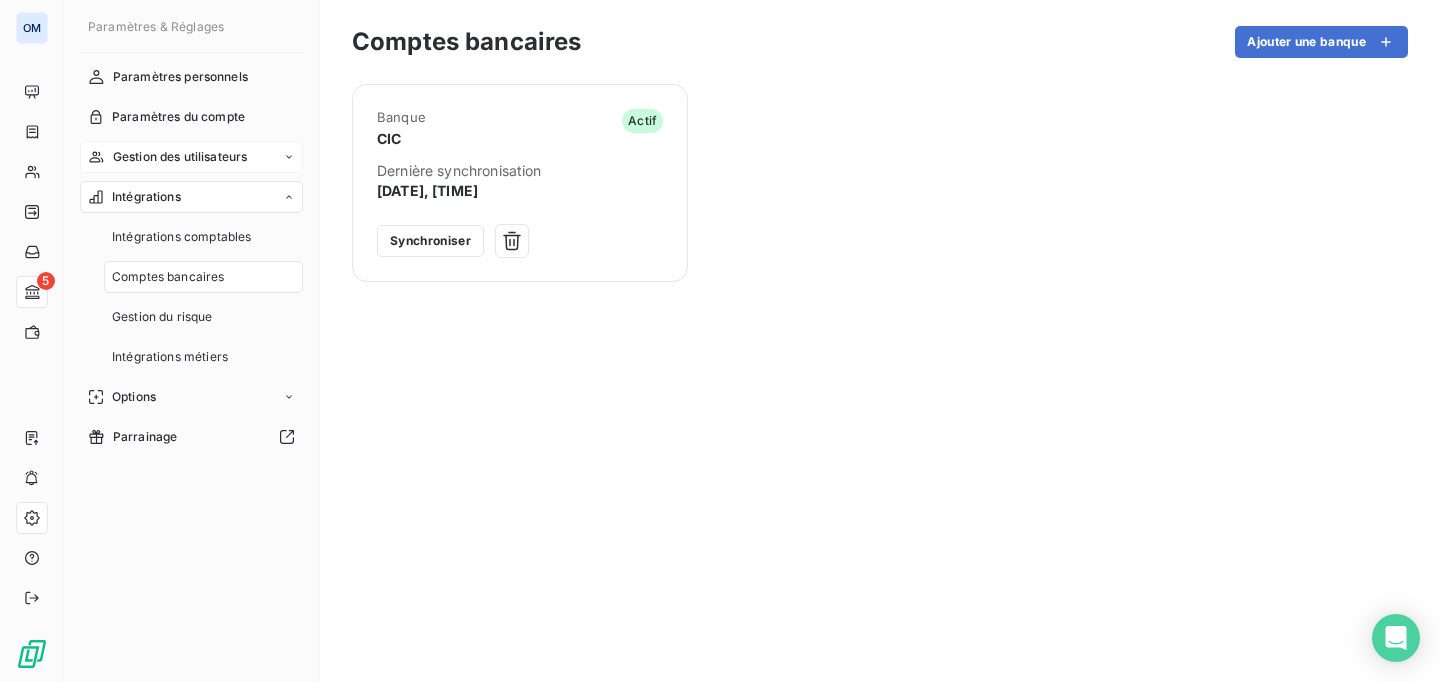 click on "Gestion des utilisateurs" at bounding box center [180, 157] 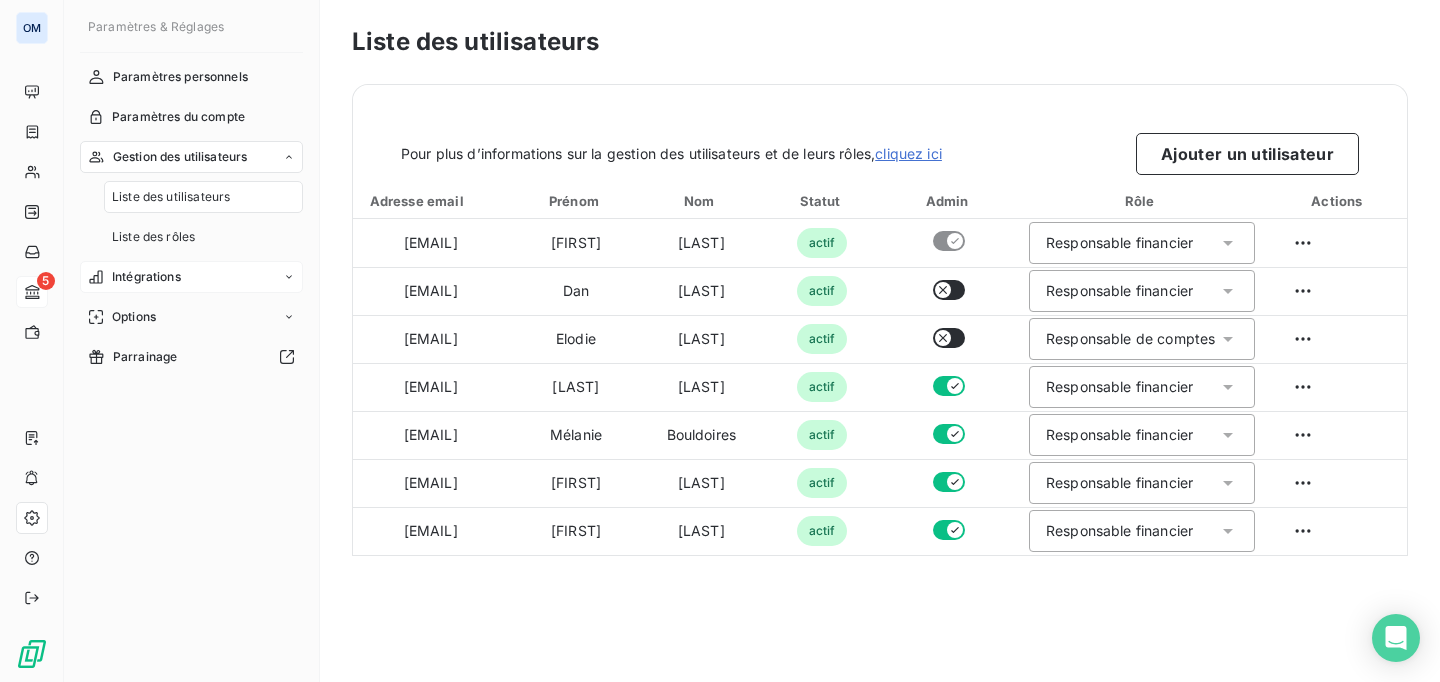 click on "Intégrations" at bounding box center (191, 277) 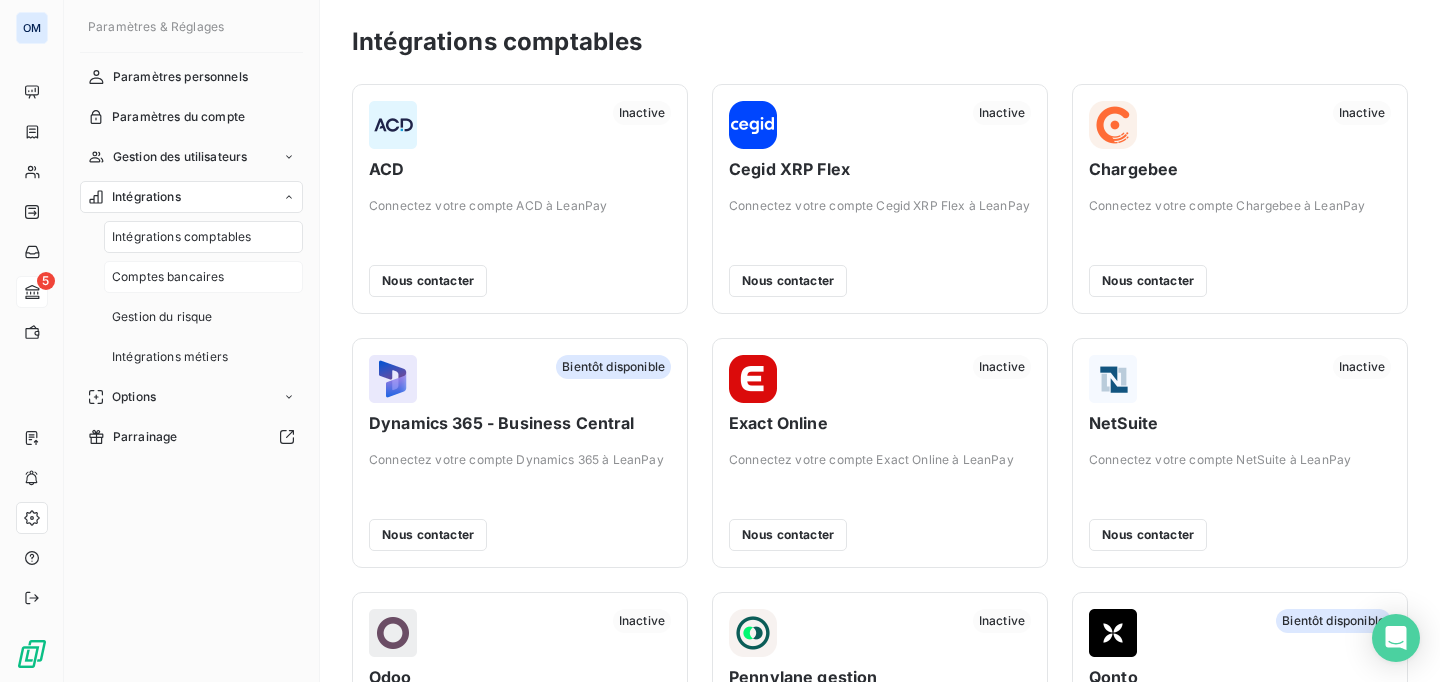 click on "Comptes bancaires" at bounding box center [168, 277] 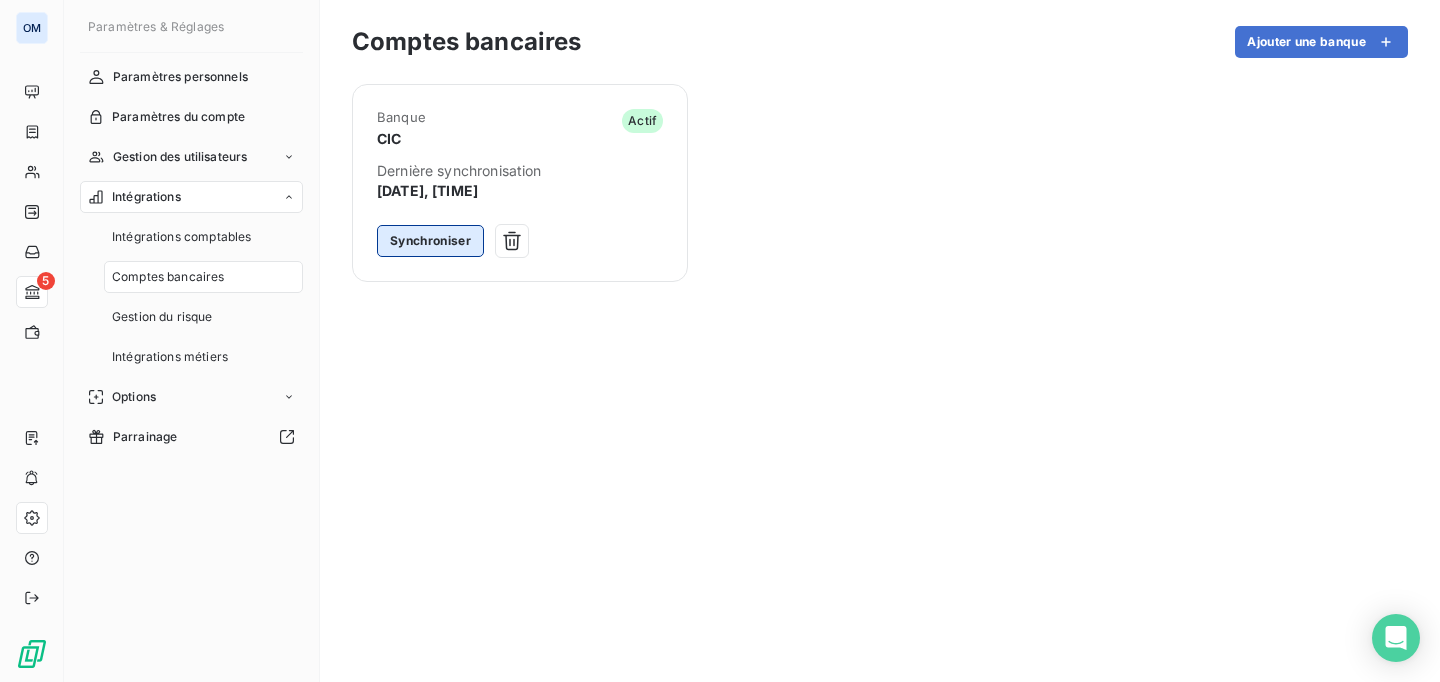 click on "Synchroniser" at bounding box center [430, 241] 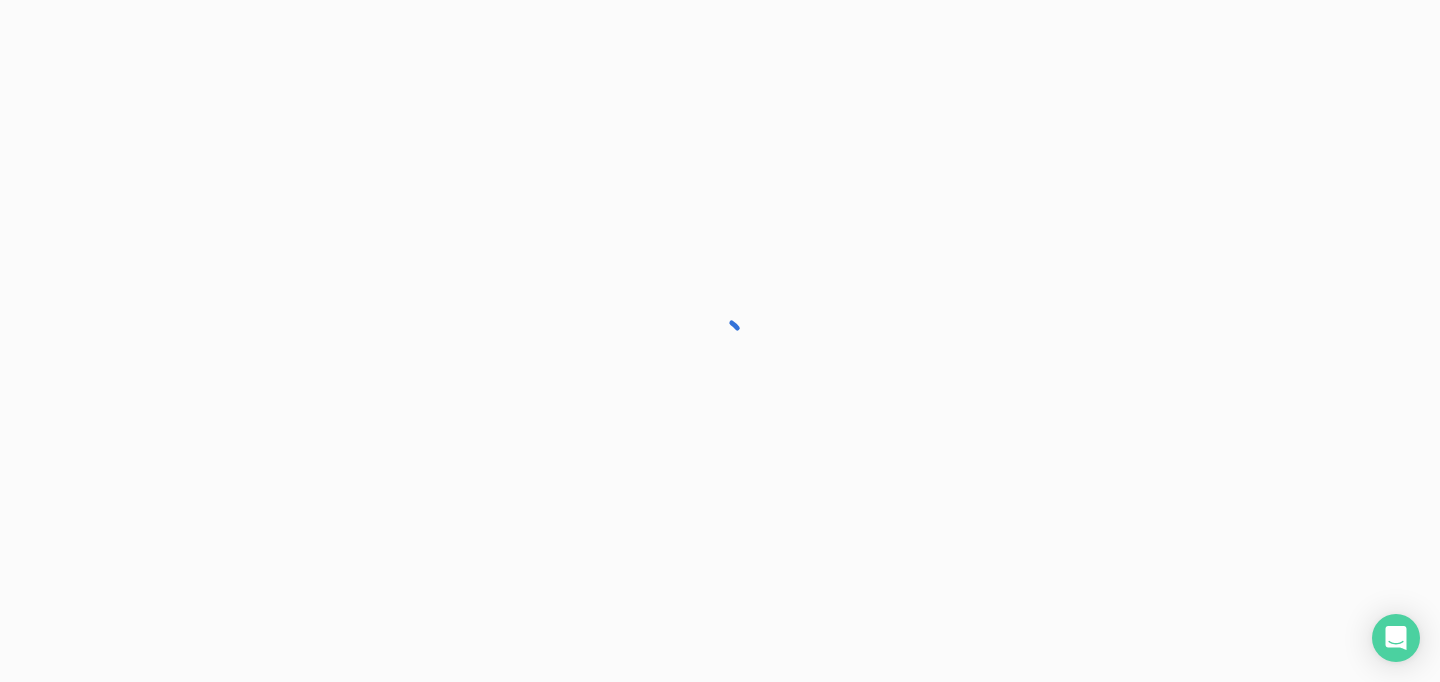 scroll, scrollTop: 0, scrollLeft: 0, axis: both 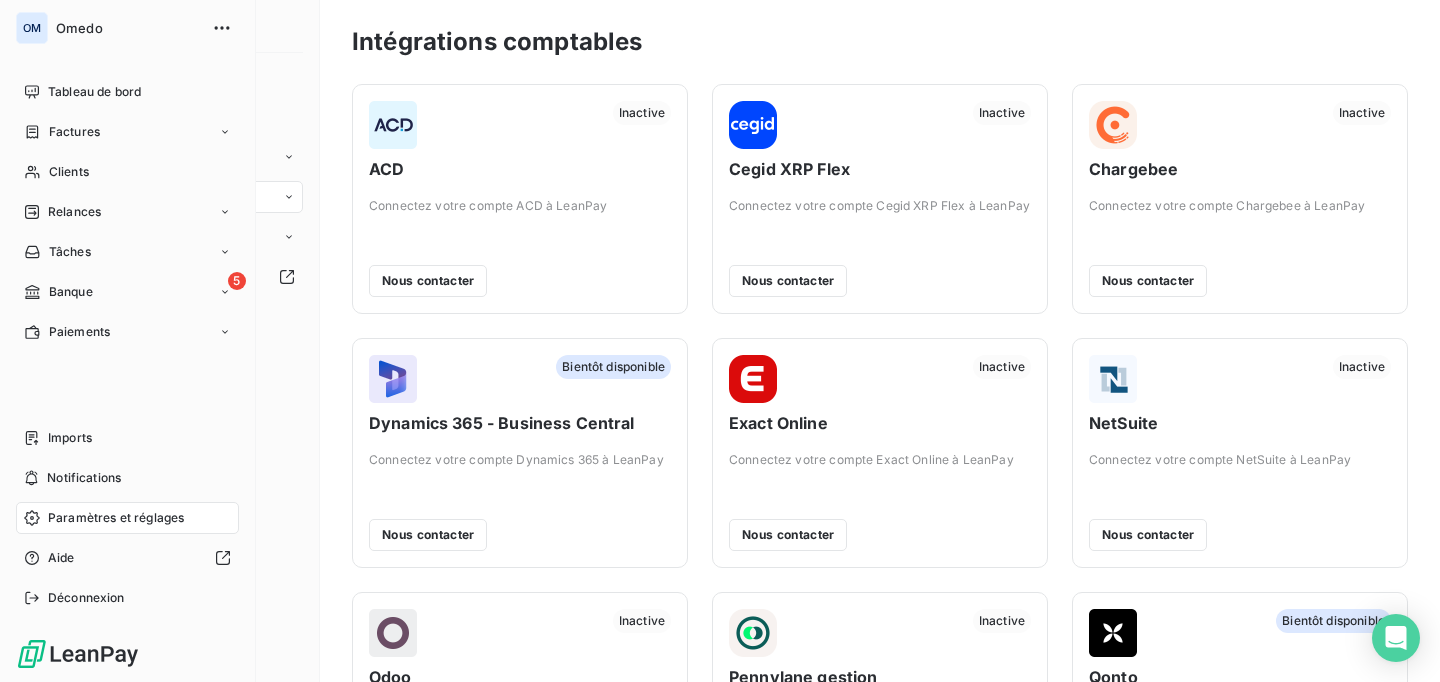 click on "Banque" at bounding box center [71, 292] 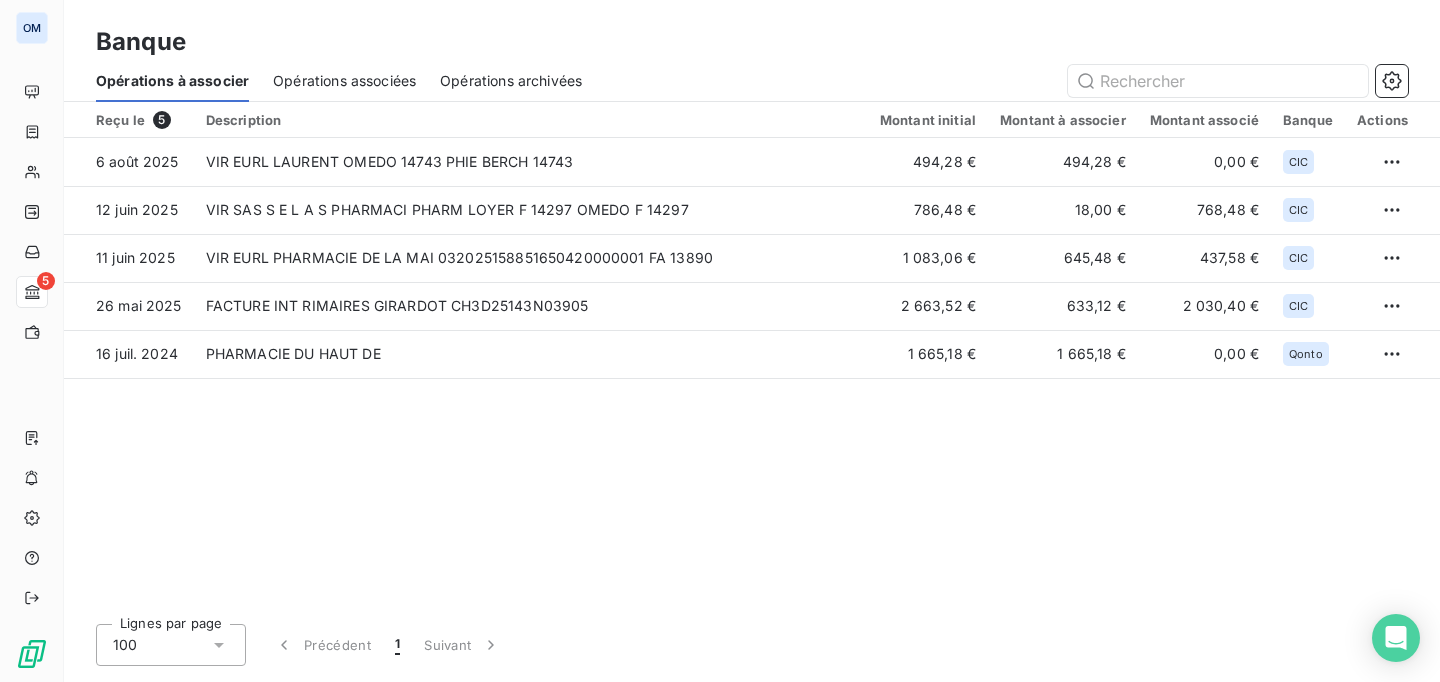 click on "Opérations associées" at bounding box center (344, 81) 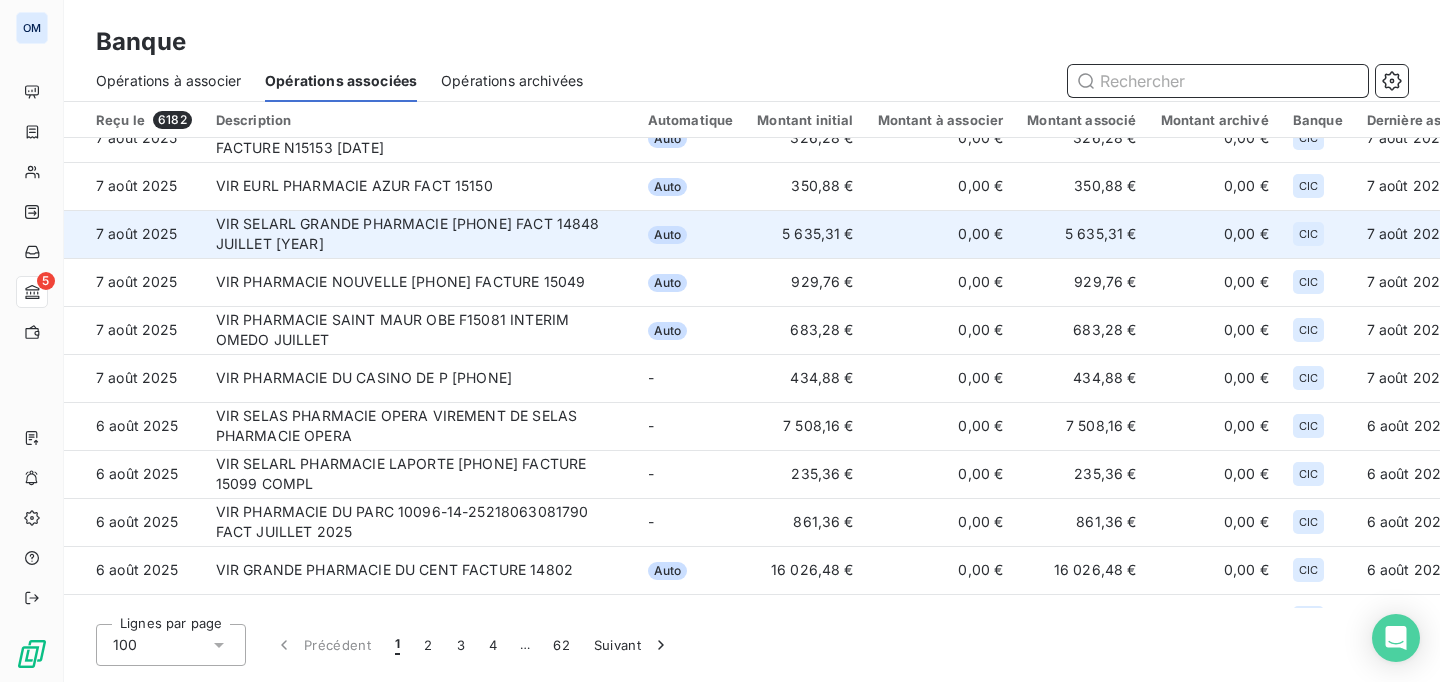 scroll, scrollTop: 0, scrollLeft: 0, axis: both 